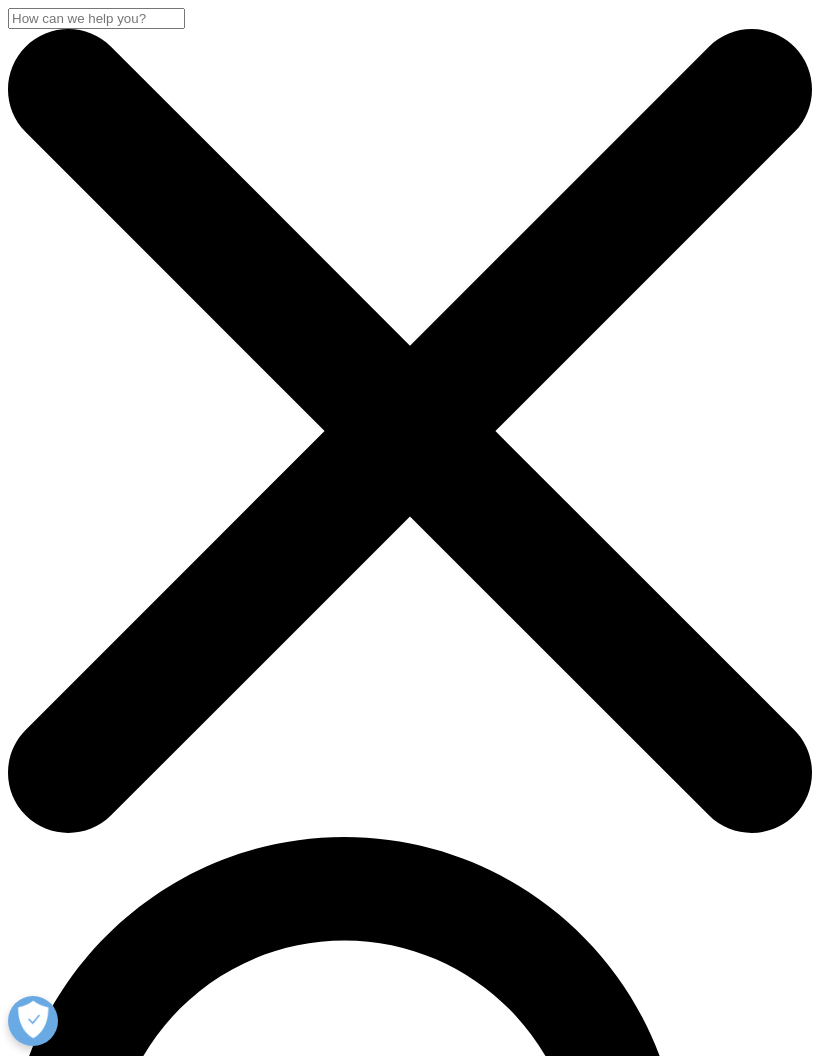 scroll, scrollTop: 857, scrollLeft: 0, axis: vertical 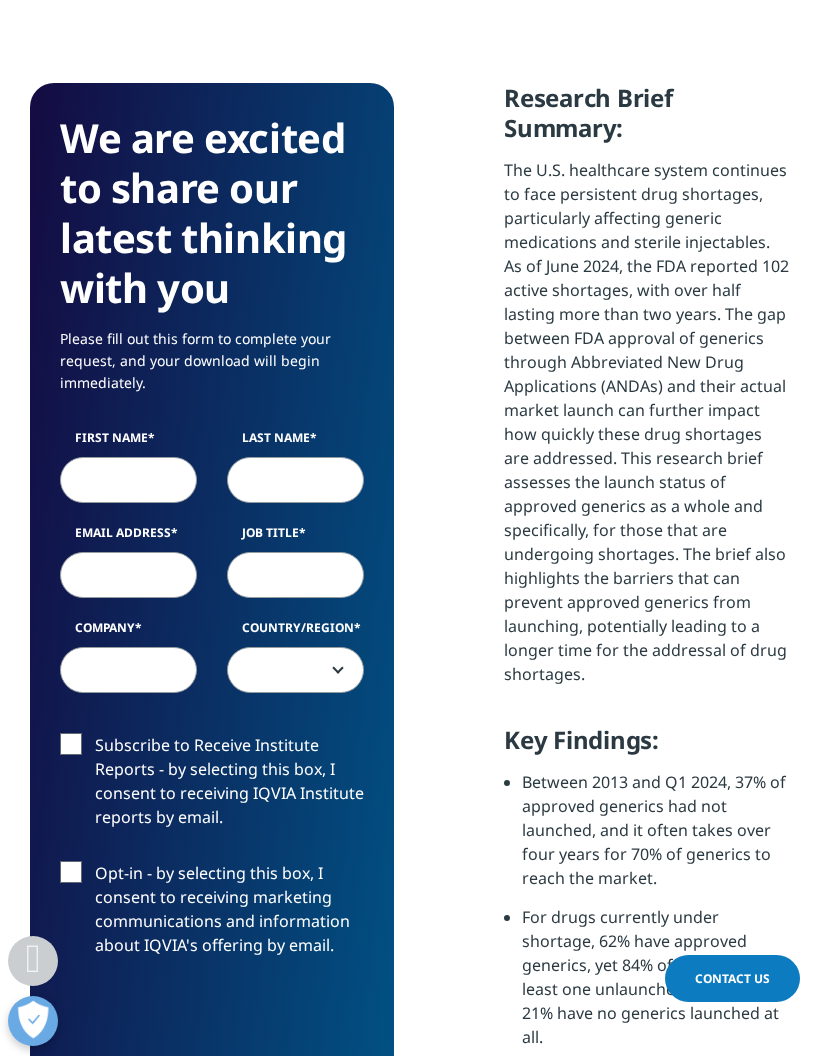 click on "First Name" at bounding box center [128, 443] 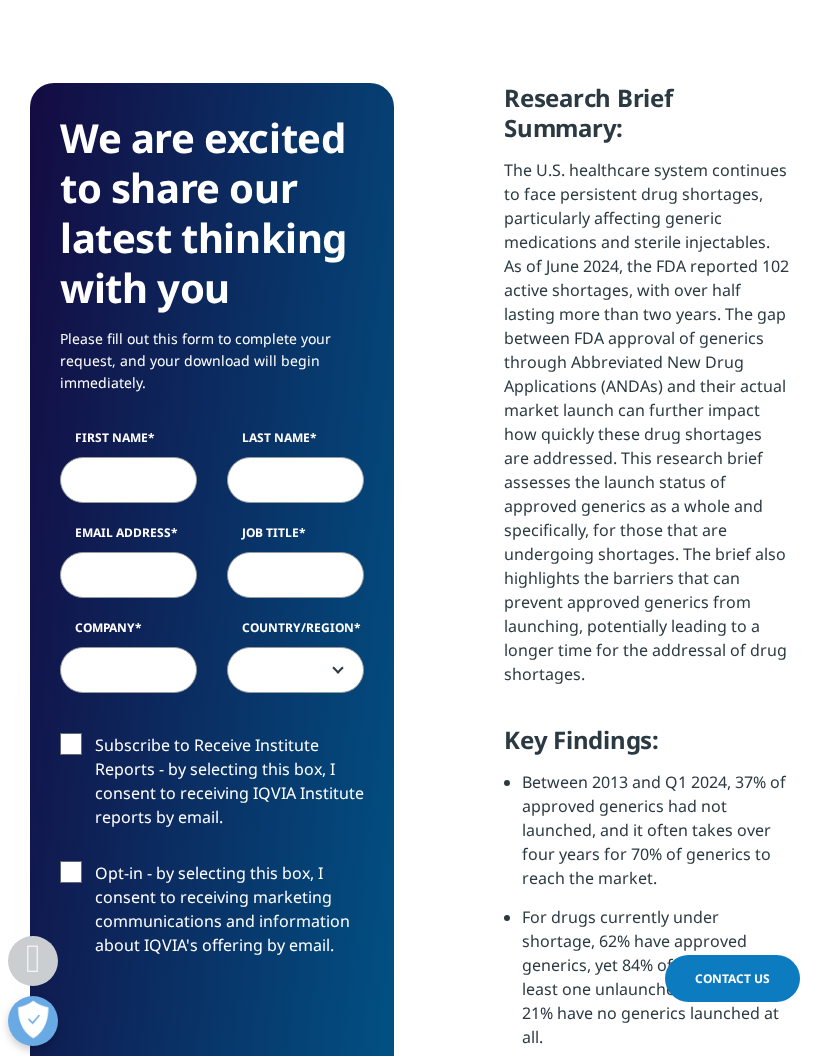 click on "First Name" at bounding box center (128, 480) 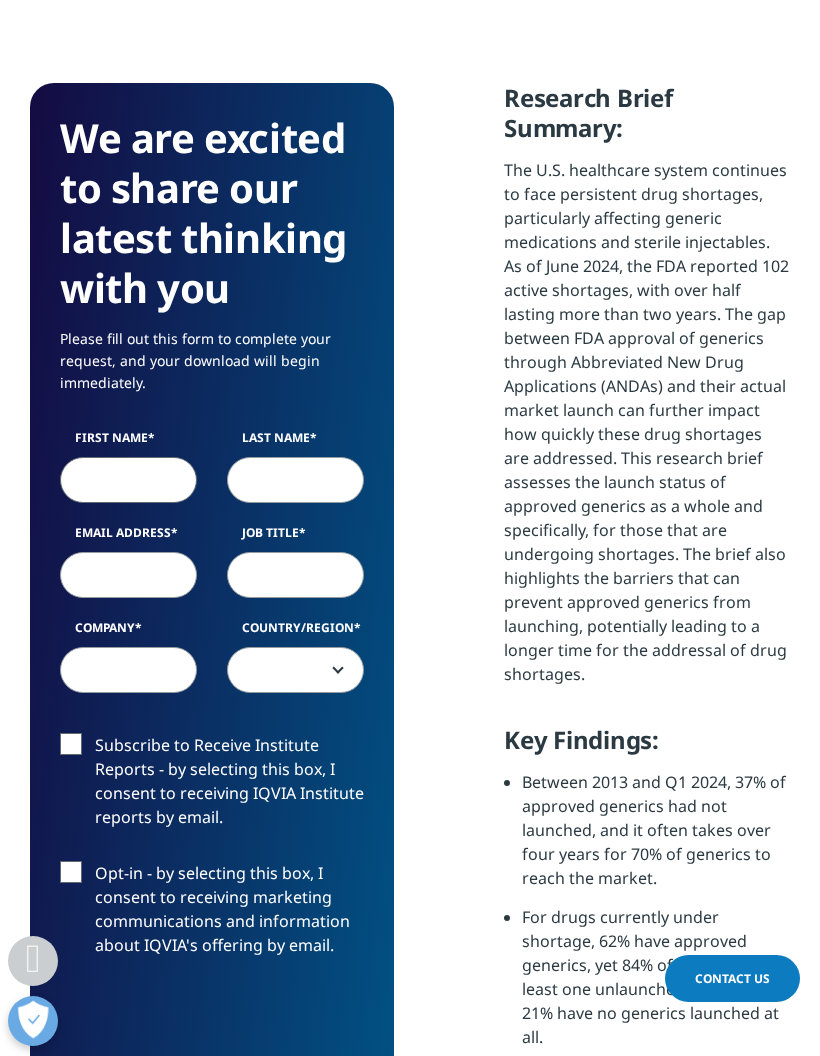 type on "Wiktor" 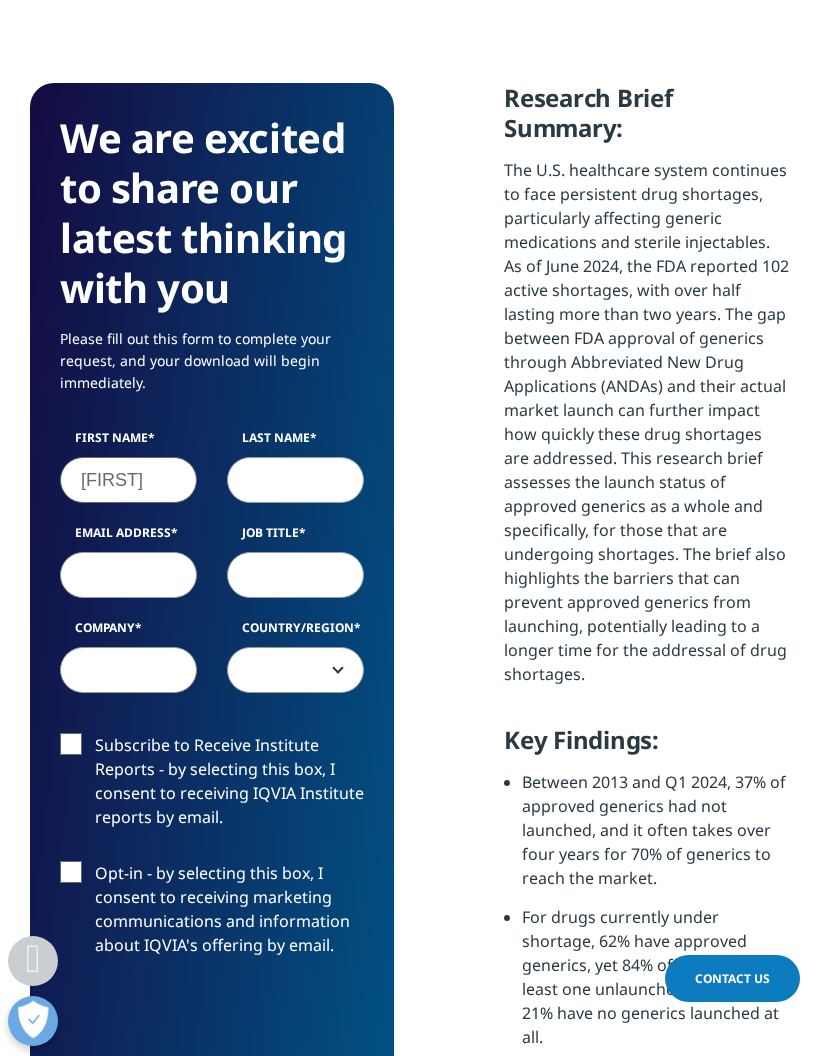 type on "Eliasz" 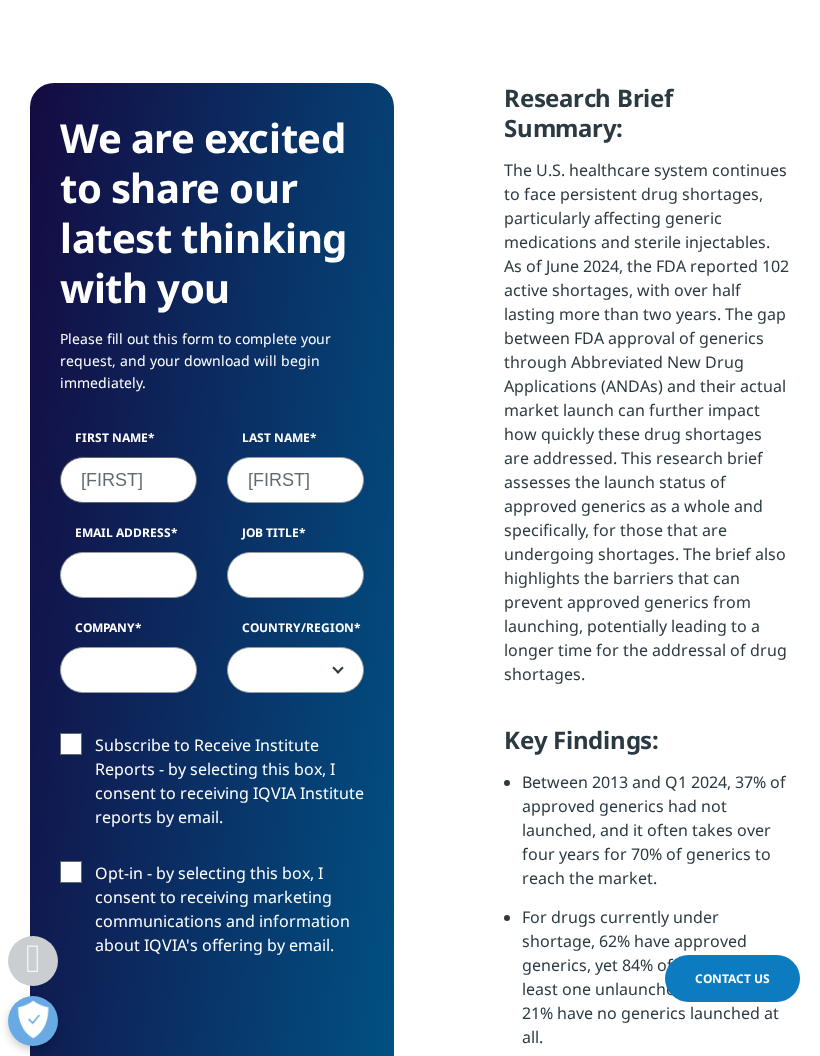 type on "eliasz.wiktor@gmail.com" 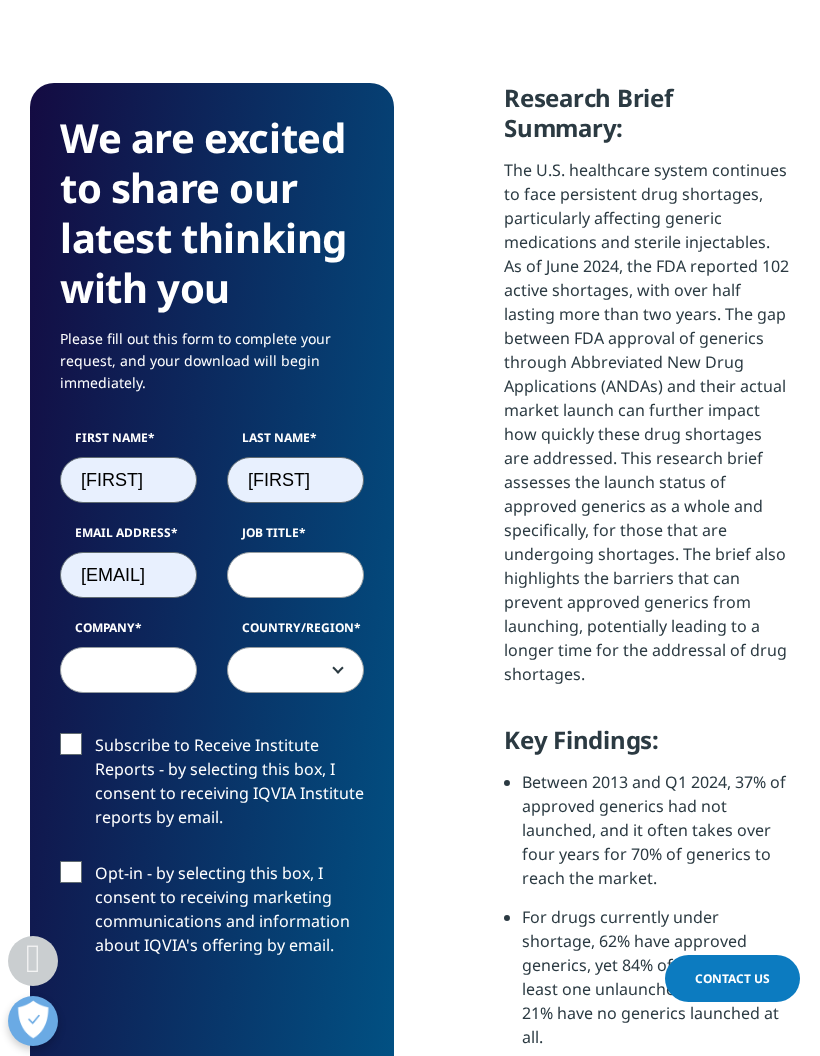 select on "Poland" 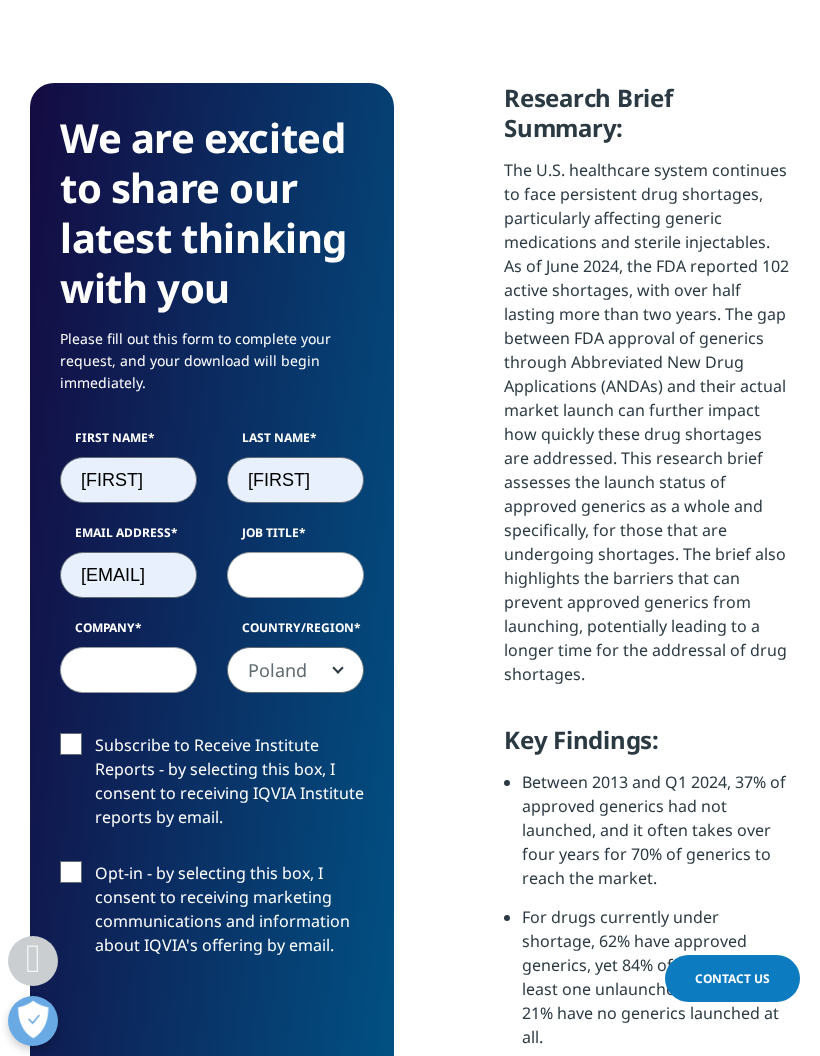 click on "Job Title" at bounding box center (295, 575) 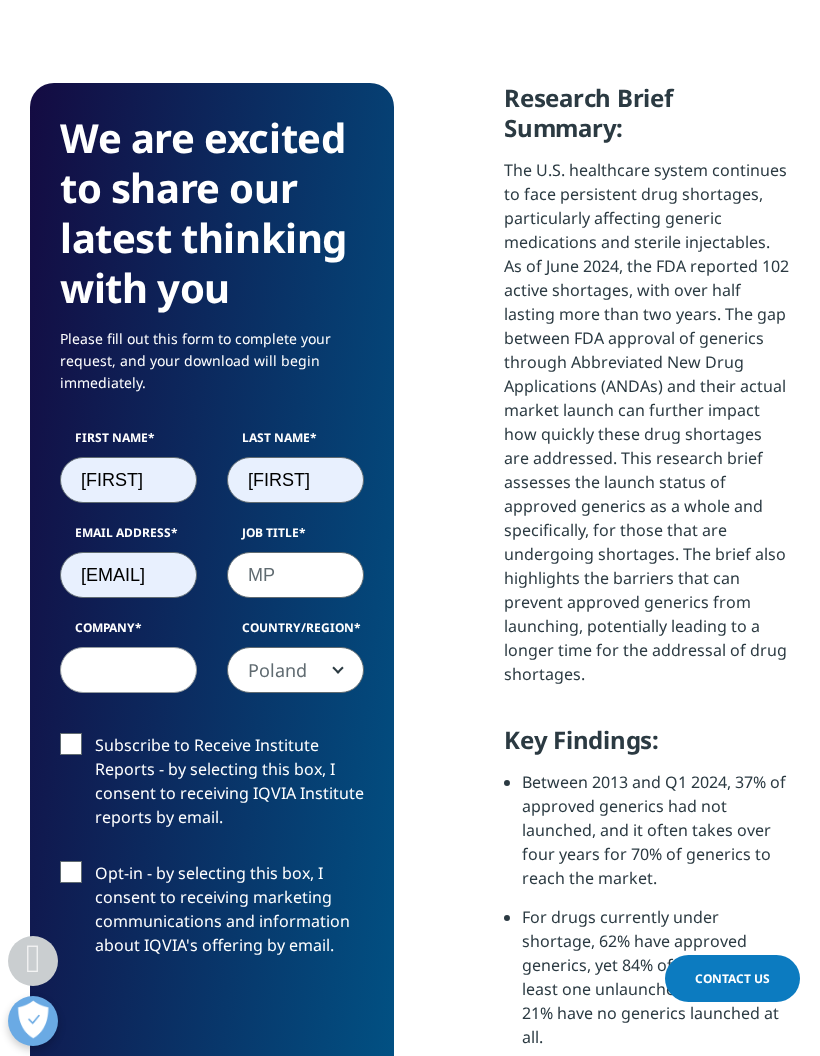 type on "MP" 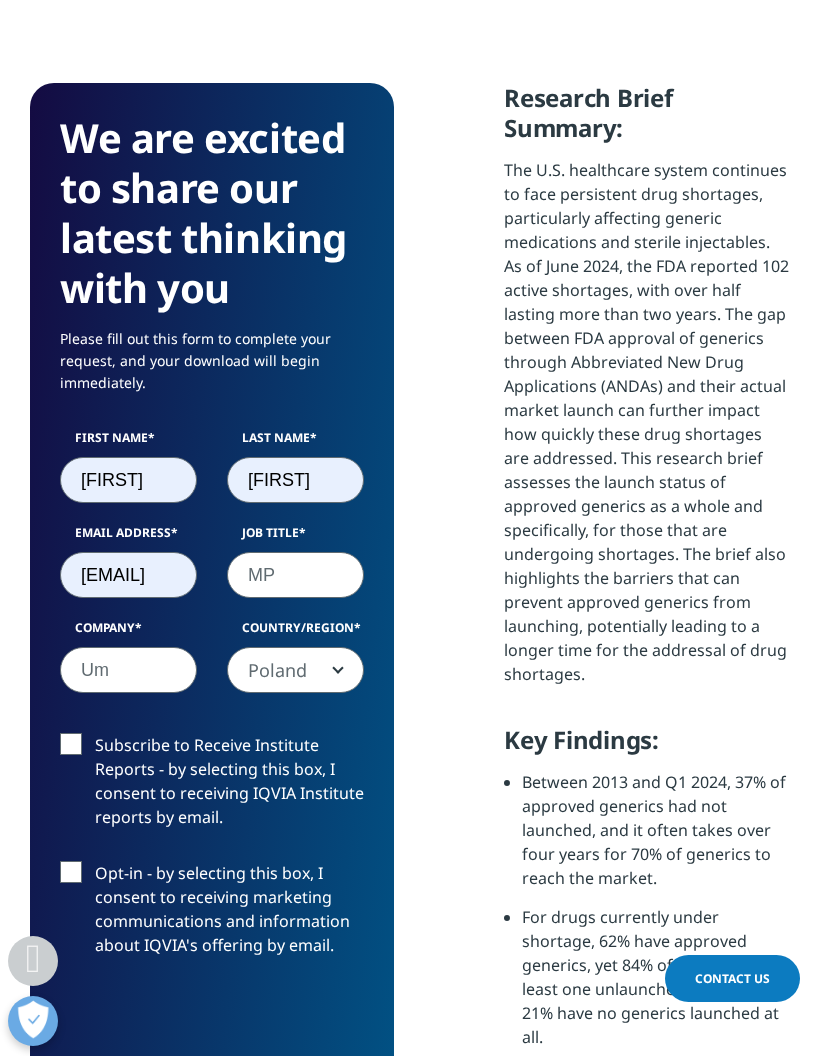 type on "U" 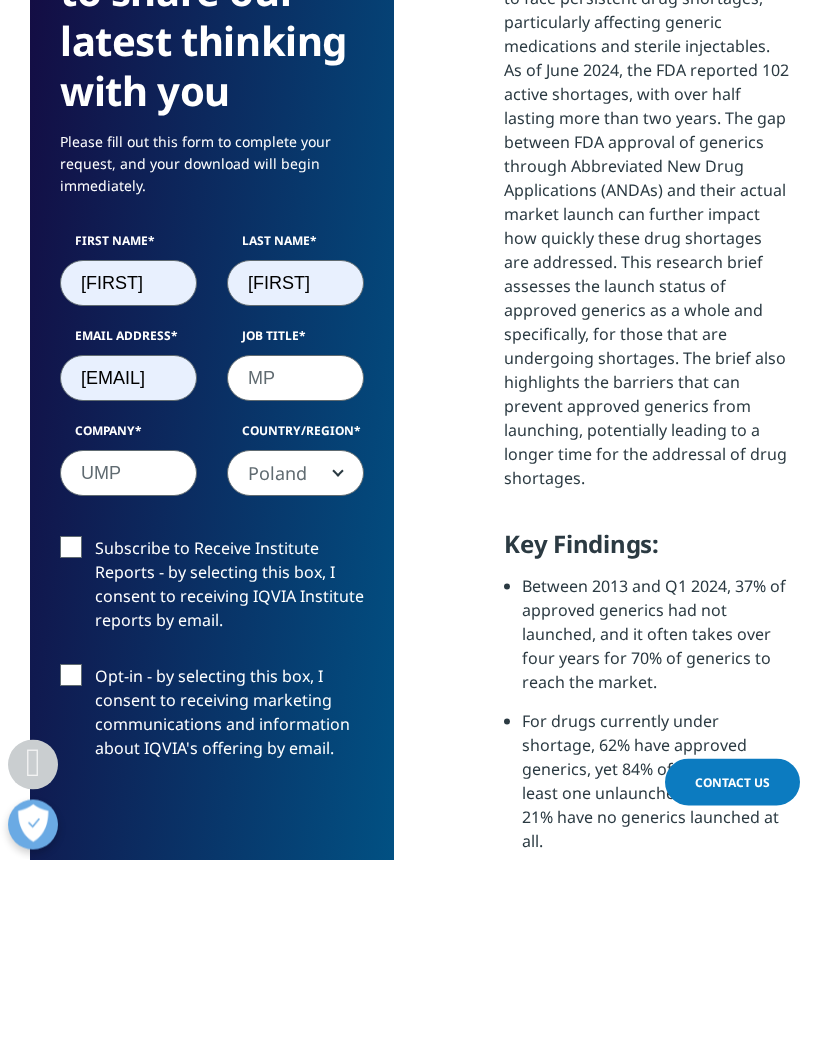 scroll, scrollTop: 1247, scrollLeft: 760, axis: both 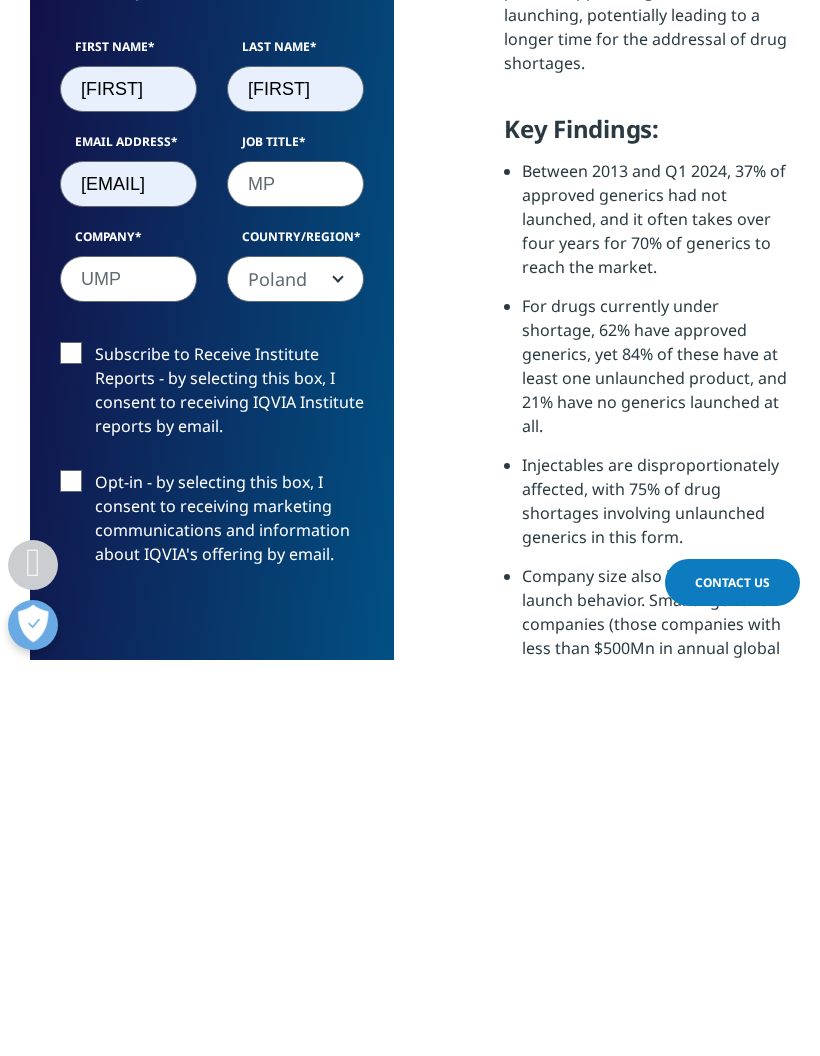 type on "UMP" 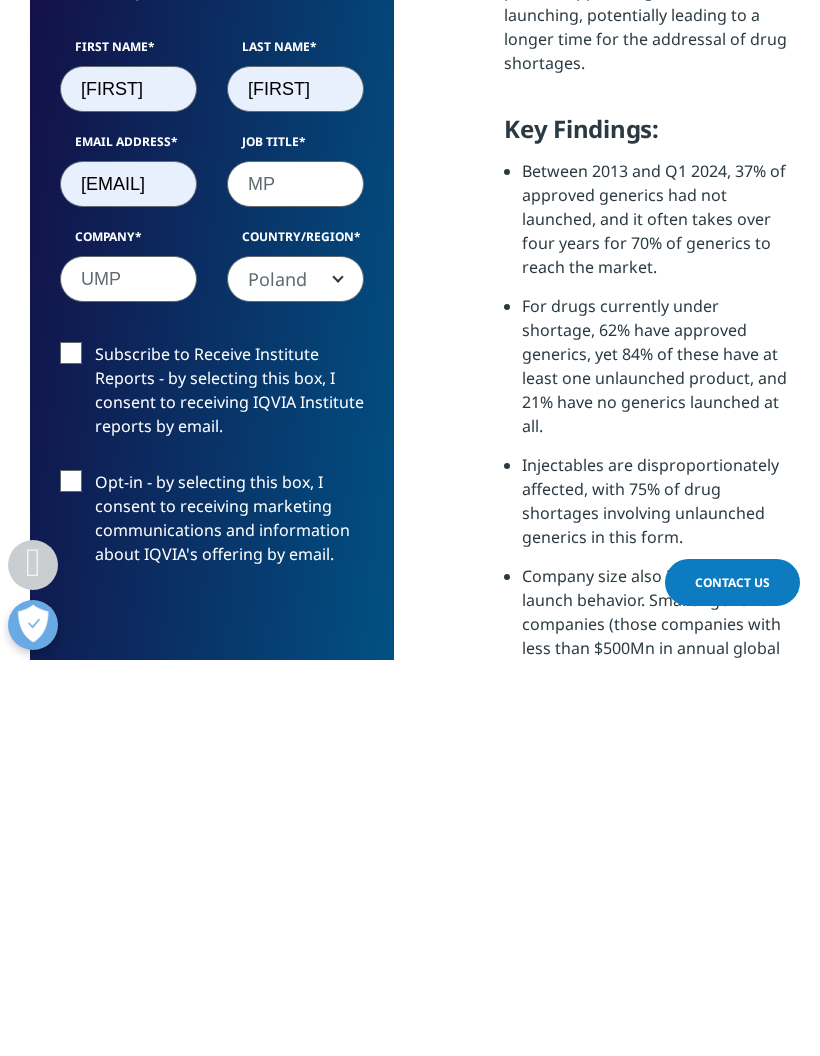 scroll, scrollTop: 1928, scrollLeft: 0, axis: vertical 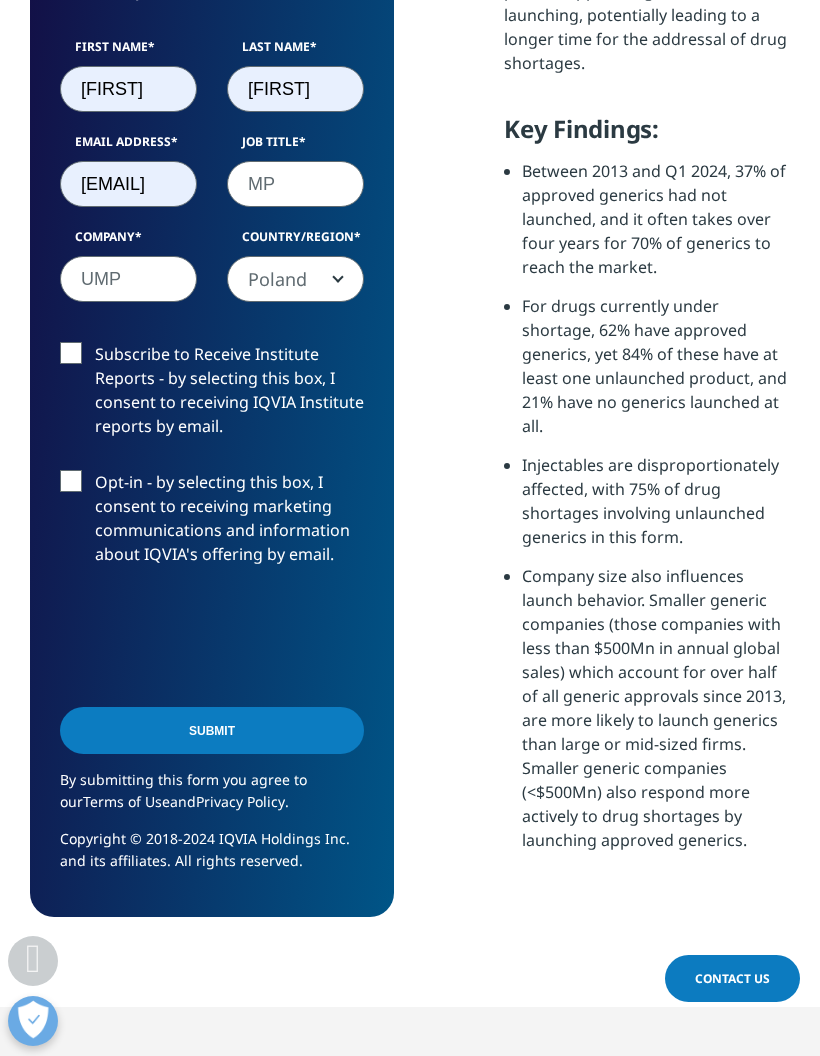 click on "Submit" at bounding box center (212, 730) 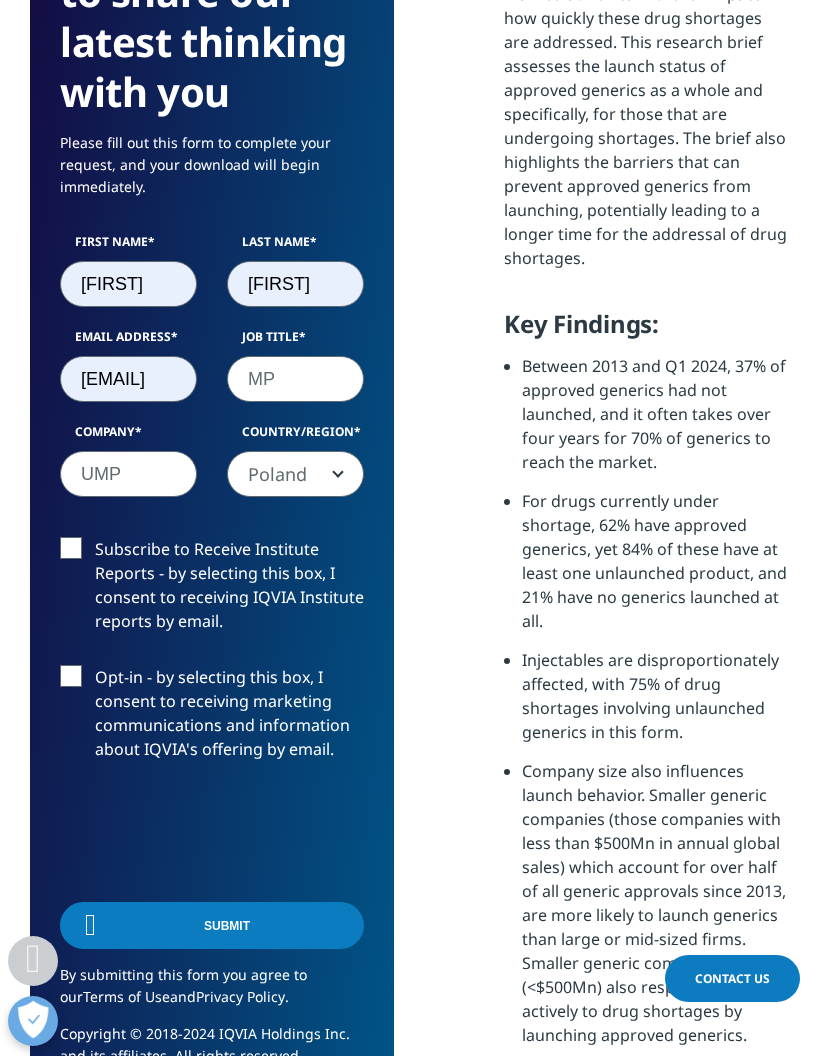 scroll, scrollTop: 1620, scrollLeft: 0, axis: vertical 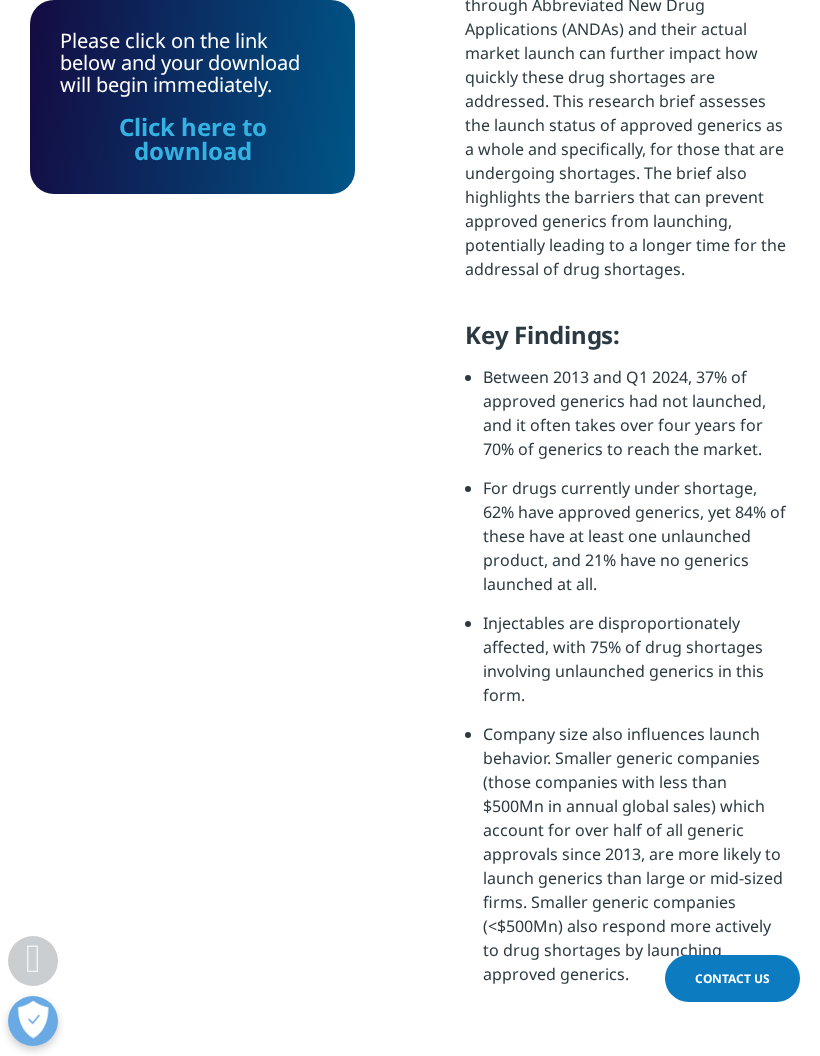 click on "Click here to download" at bounding box center [193, 138] 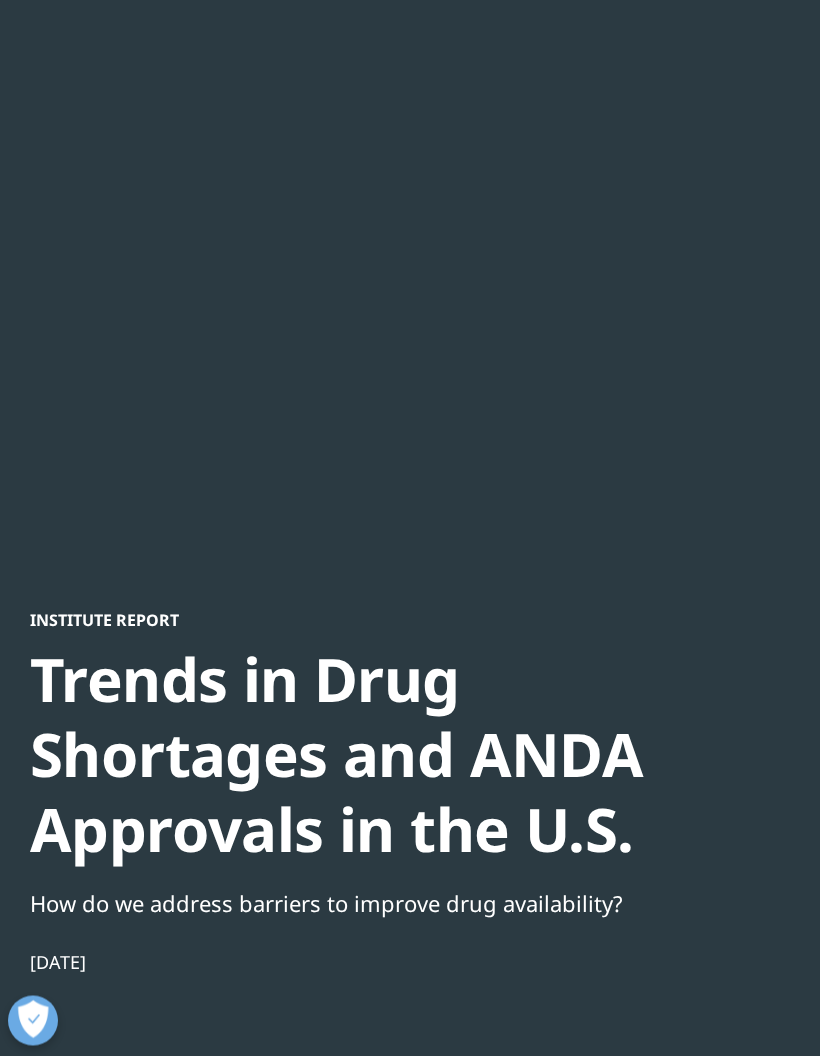 scroll, scrollTop: 0, scrollLeft: 0, axis: both 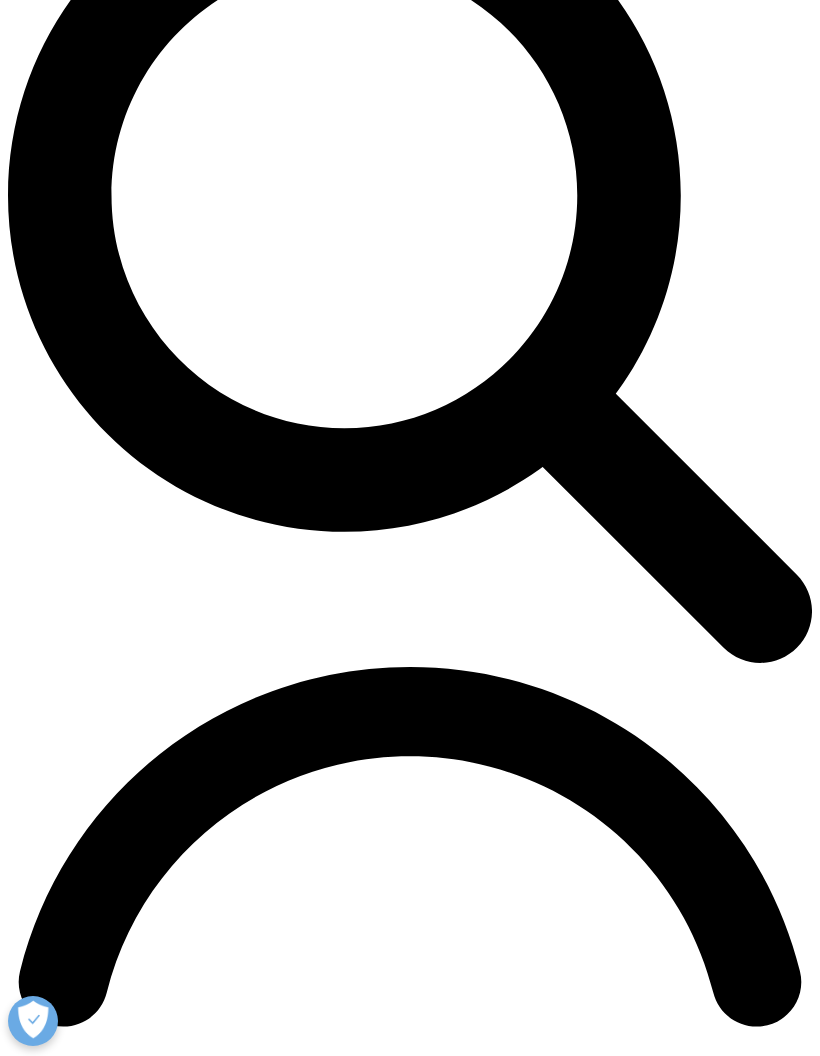 click on "The Global Use of Medicines Outlook Through 2029" at bounding box center [410, 80805] 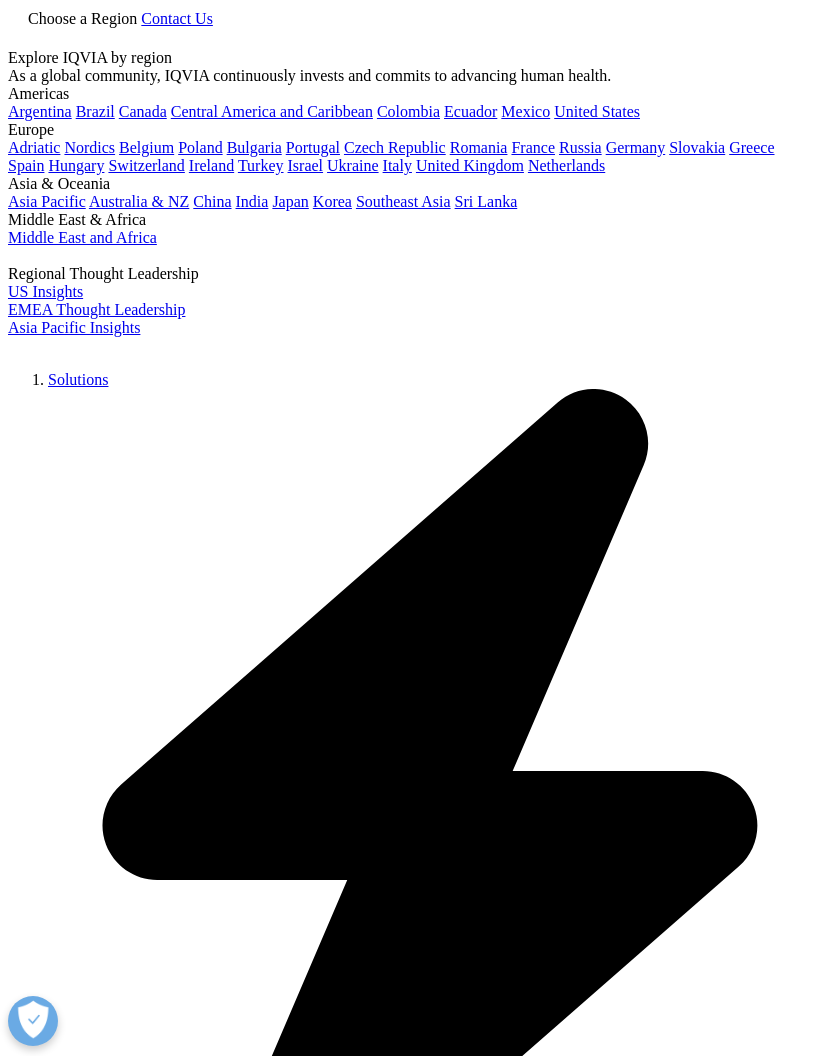 scroll, scrollTop: 424, scrollLeft: 0, axis: vertical 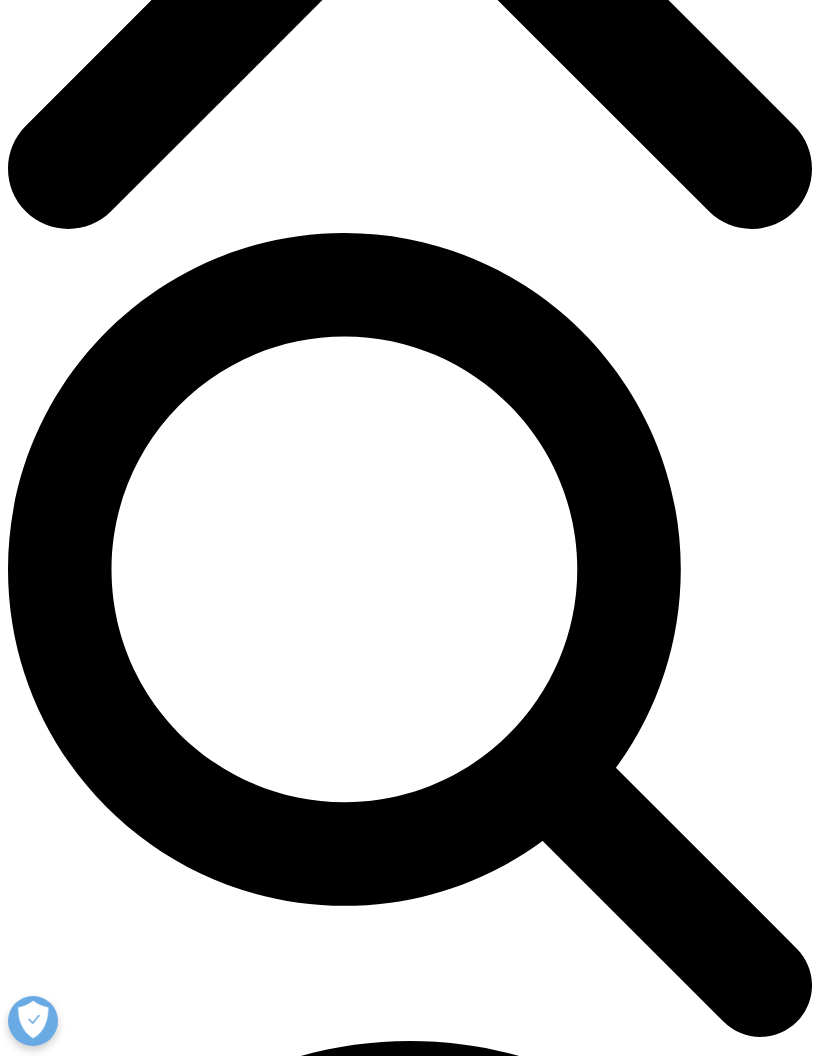 click on "Download" at bounding box center (41, 18559) 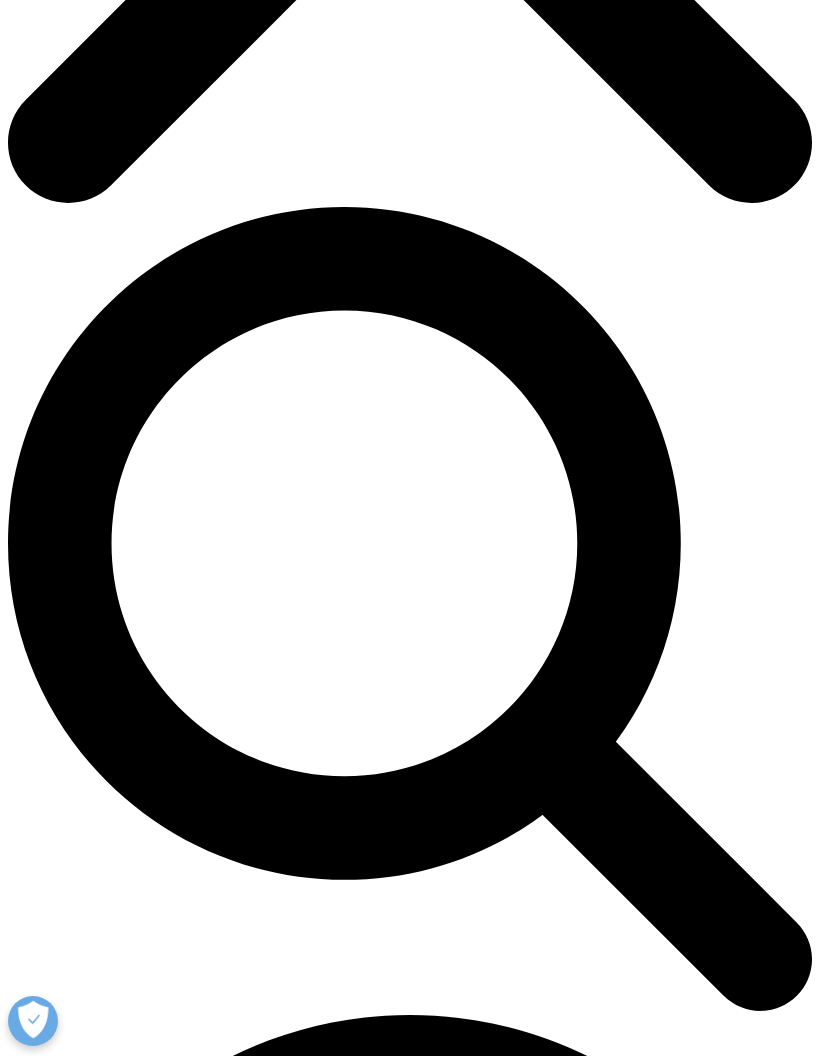 scroll, scrollTop: 638, scrollLeft: 0, axis: vertical 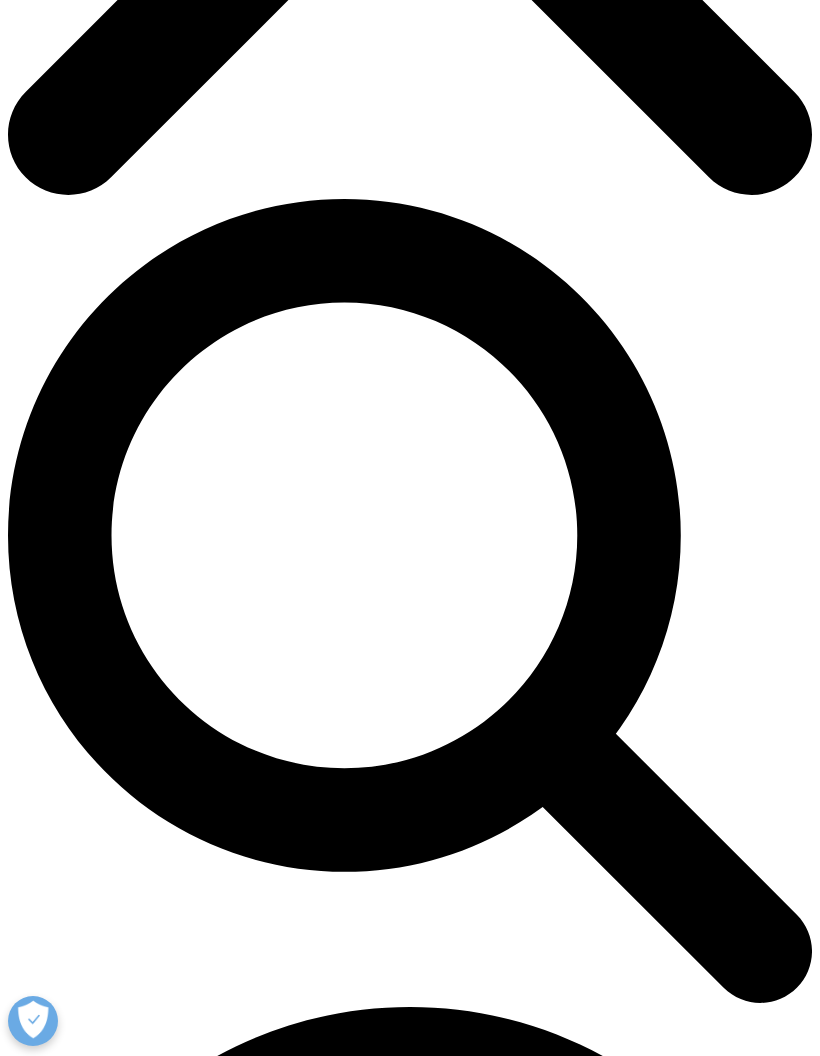 click on "Reports" at bounding box center [73, 20140] 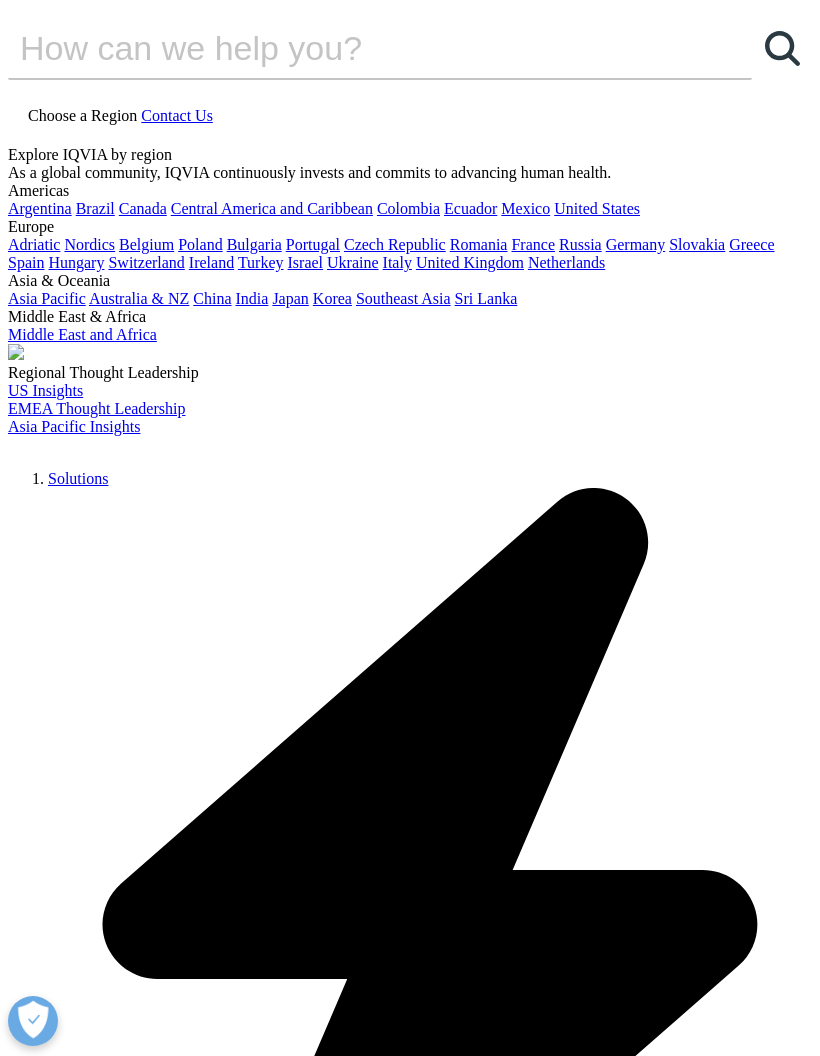 scroll, scrollTop: 0, scrollLeft: 0, axis: both 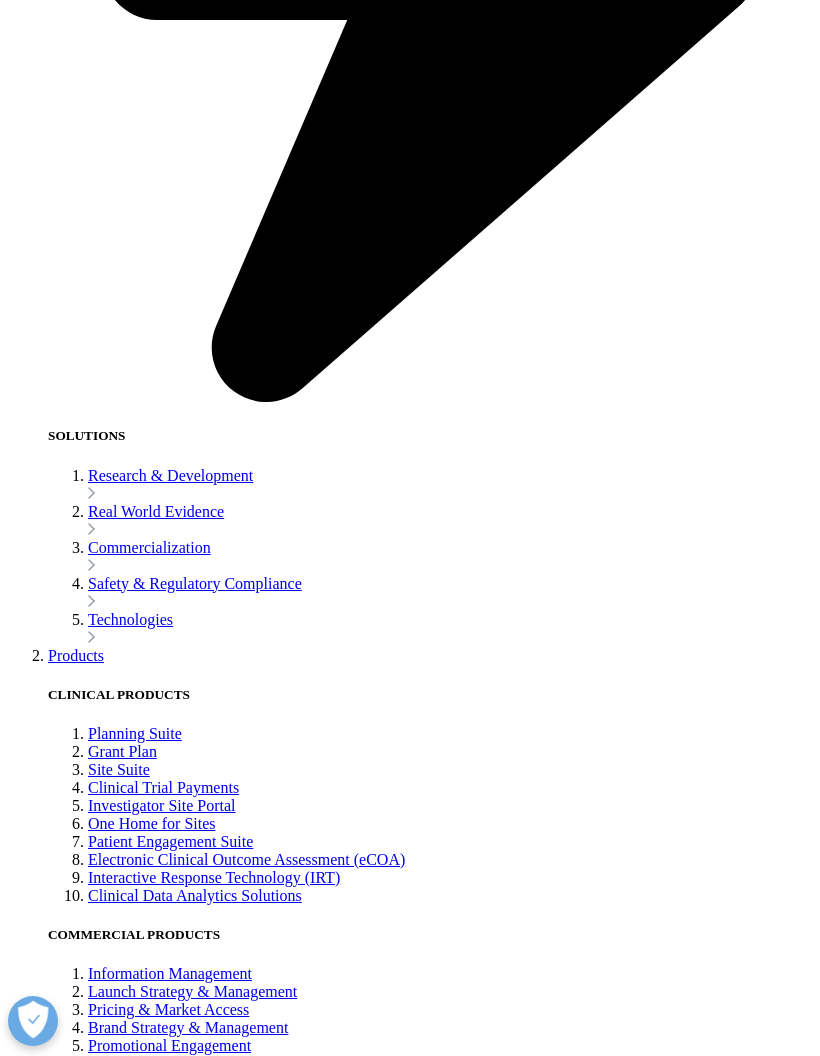 click on "Load More Results" at bounding box center (410, 14433) 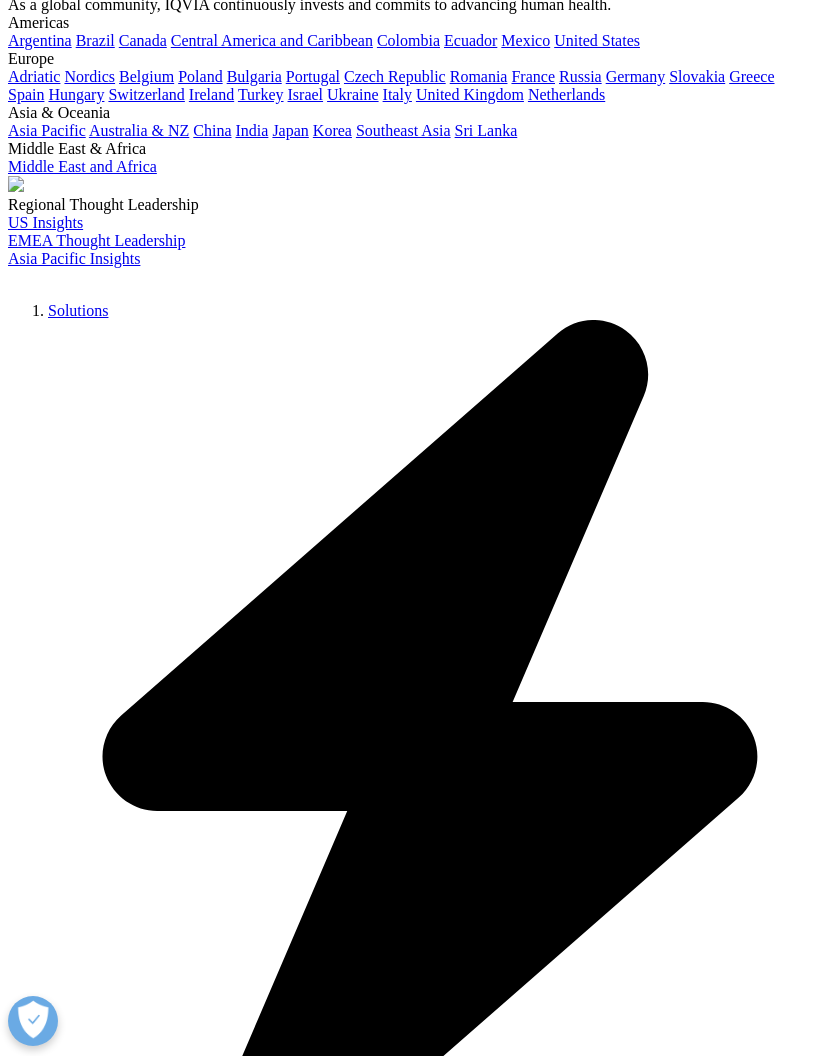scroll, scrollTop: 387, scrollLeft: 0, axis: vertical 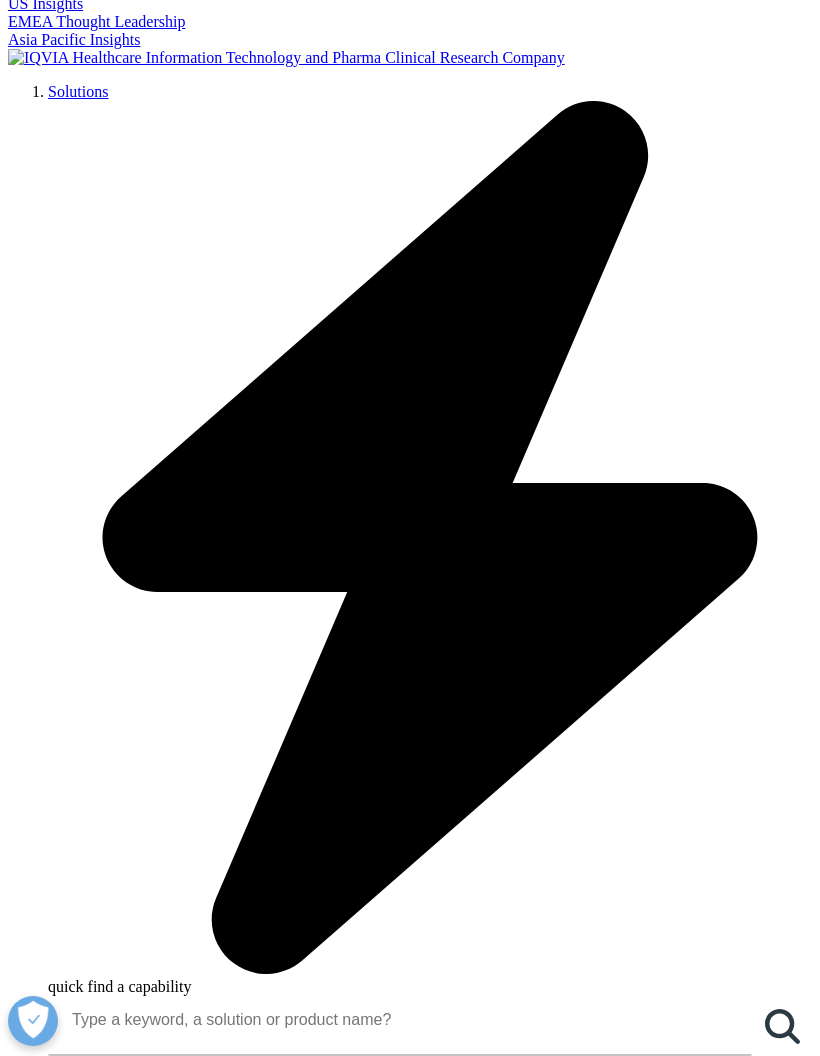 click on "Data Type" at bounding box center [76, 15531] 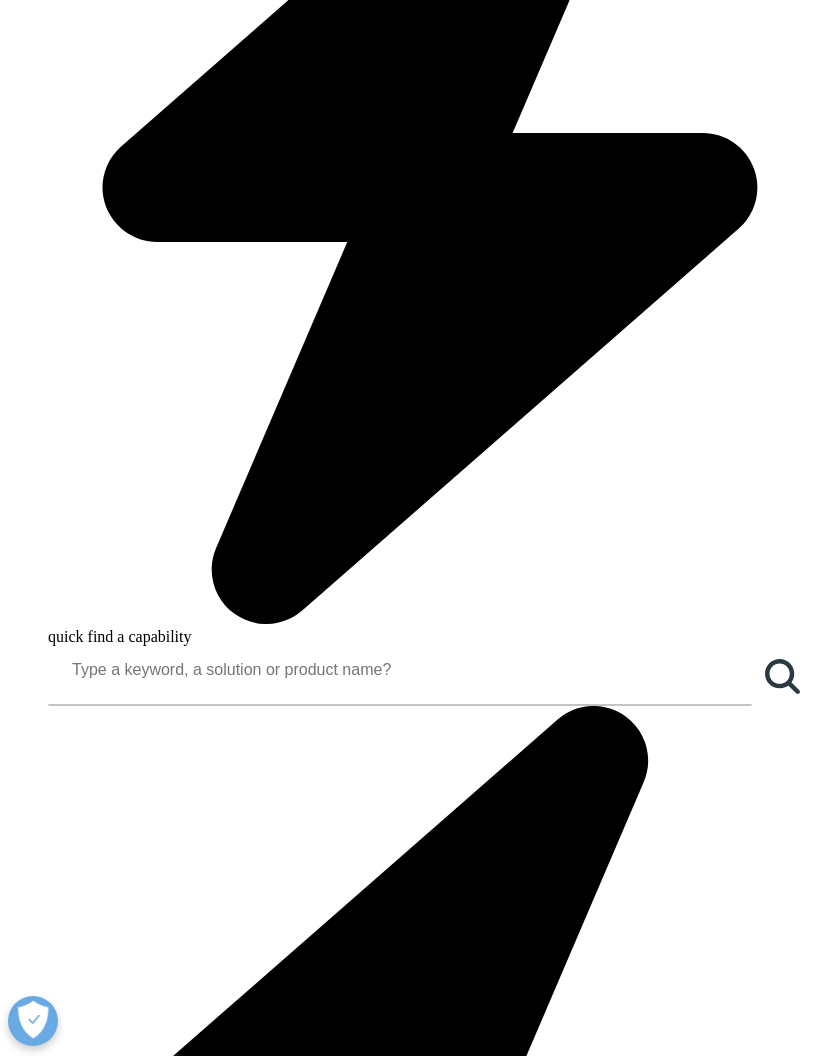 scroll, scrollTop: 728, scrollLeft: 0, axis: vertical 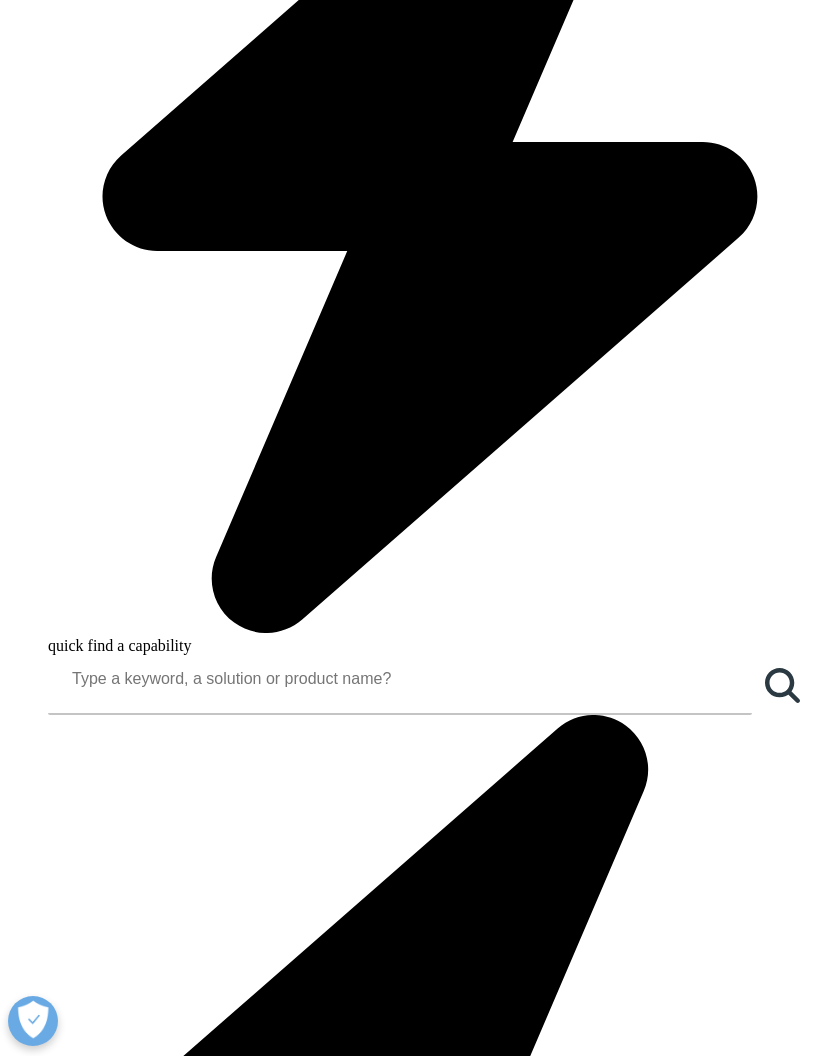 click on "Type" at bounding box center (53, 15061) 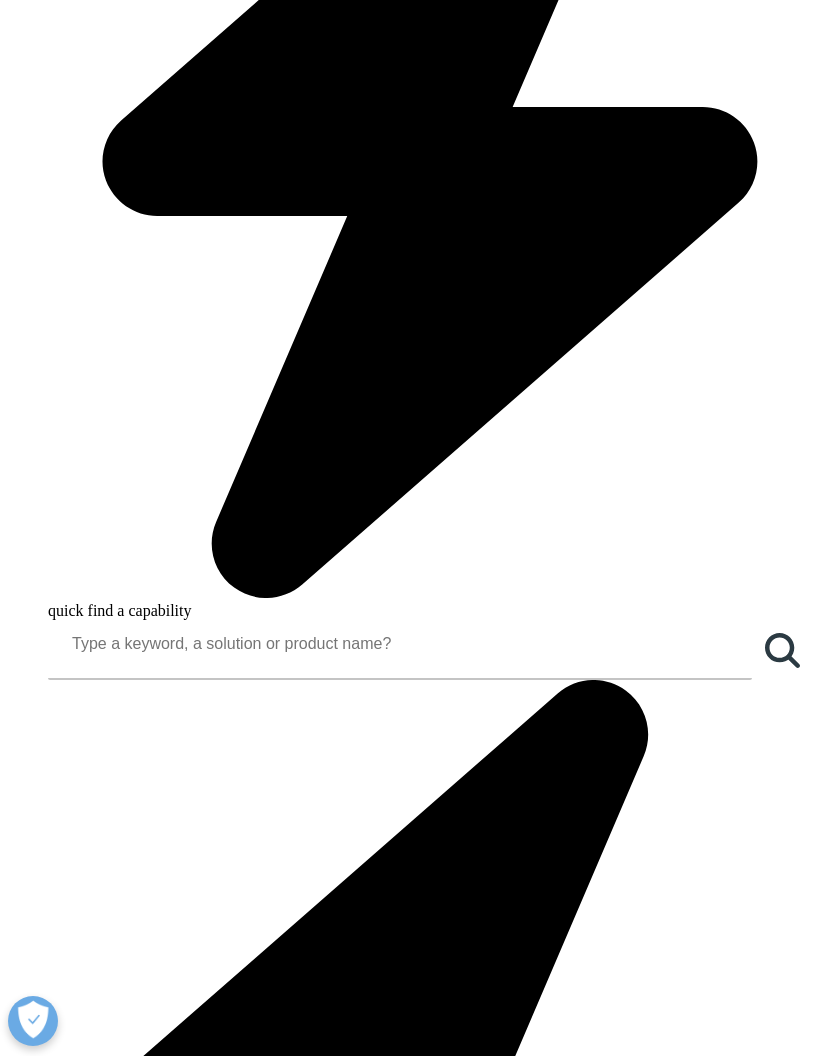 scroll, scrollTop: 792, scrollLeft: 0, axis: vertical 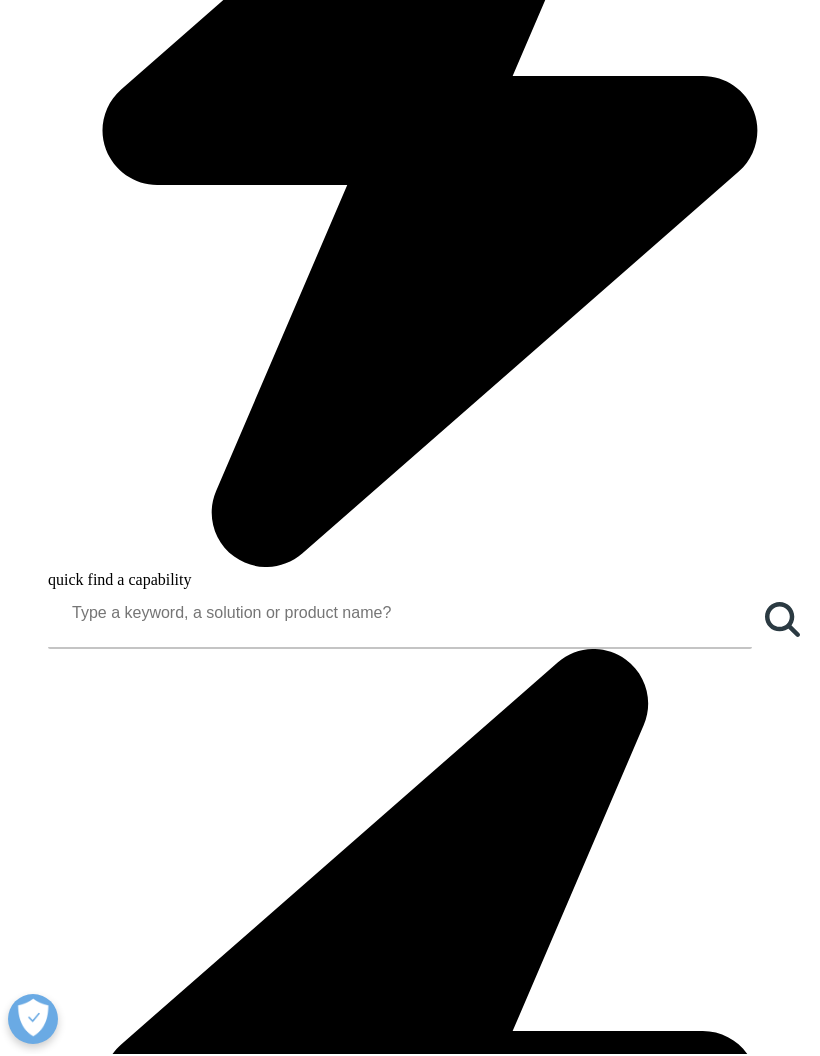 click on "Market Access" at bounding box center [417, 17682] 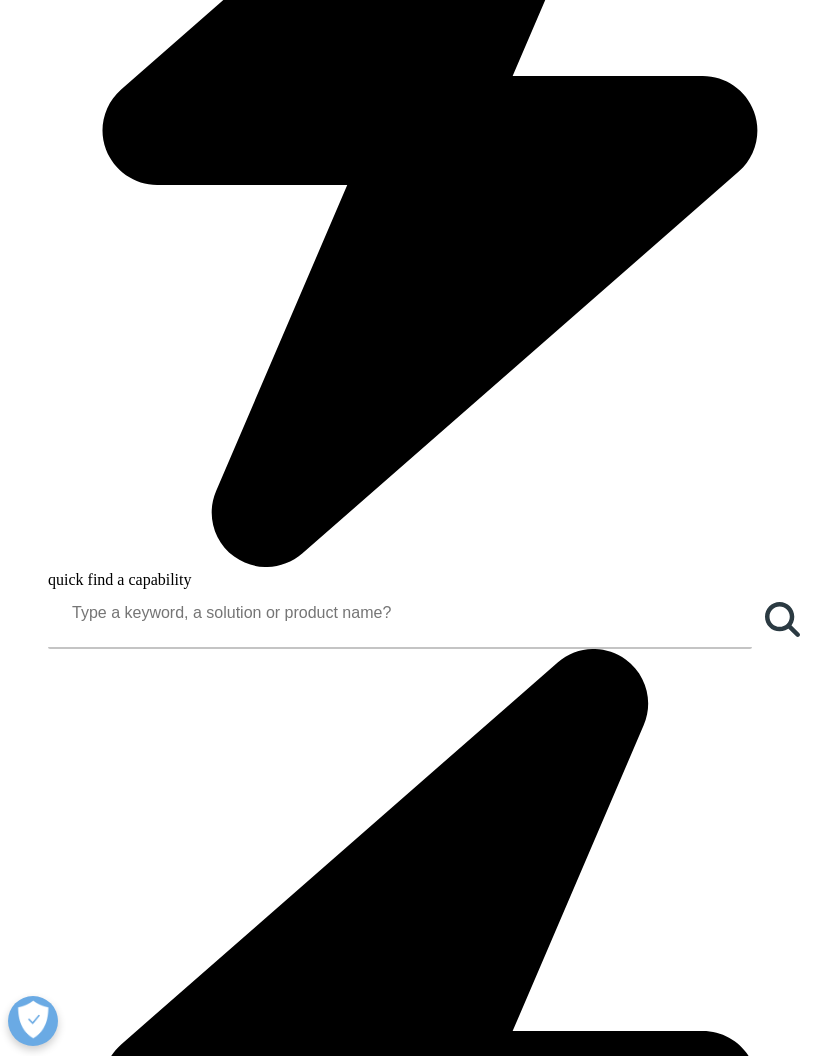 click on "Institute Report
Assessing Availability of New Drugs in Europe, Japan, and the U.S.
Learn More" at bounding box center [166, 18166] 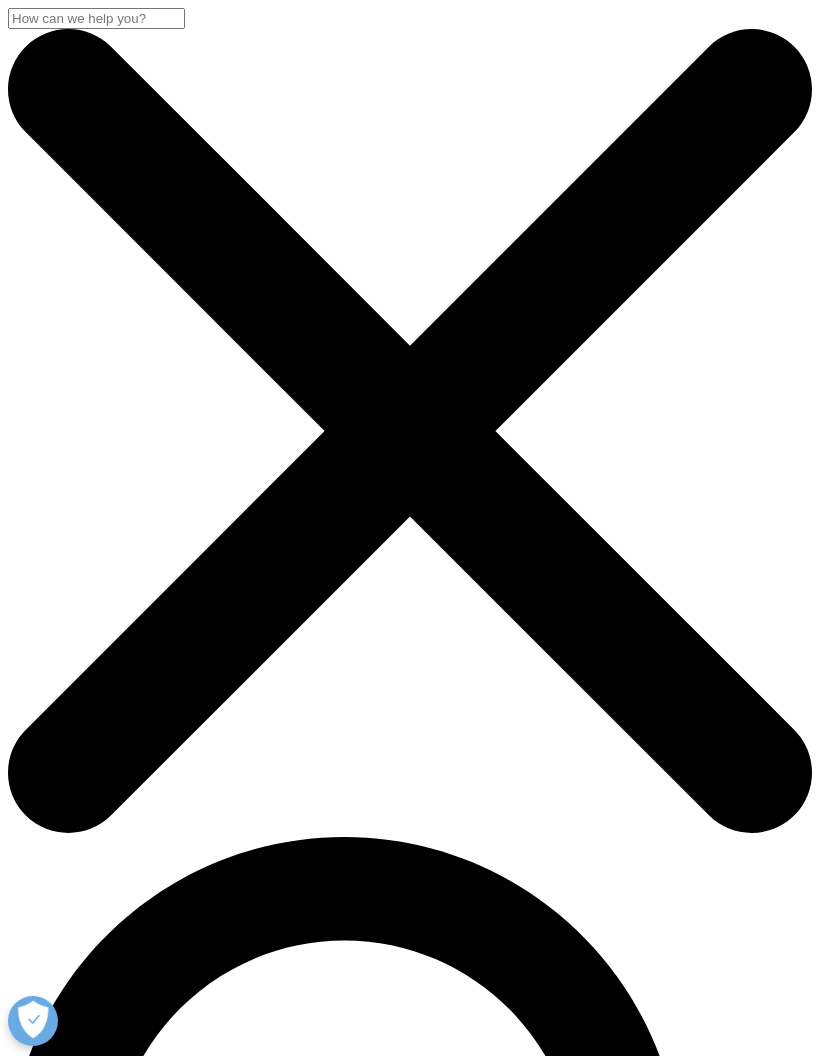 scroll, scrollTop: 488, scrollLeft: 0, axis: vertical 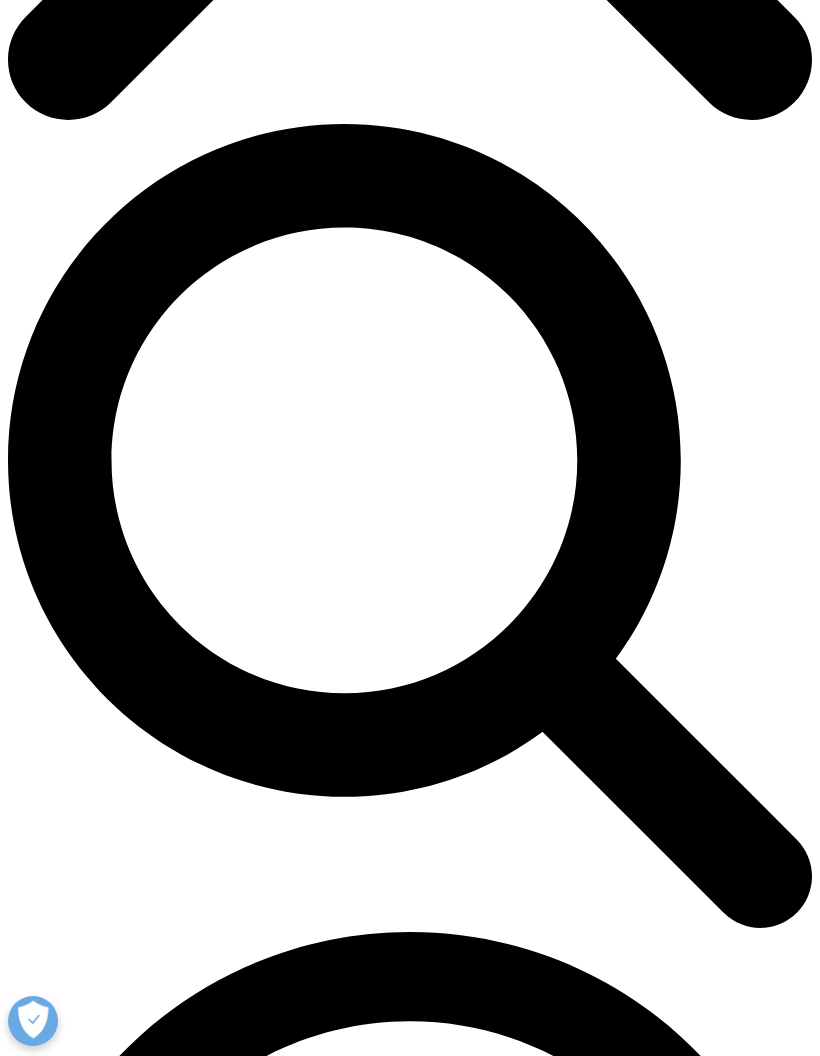 click on "Type" at bounding box center (410, 22000) 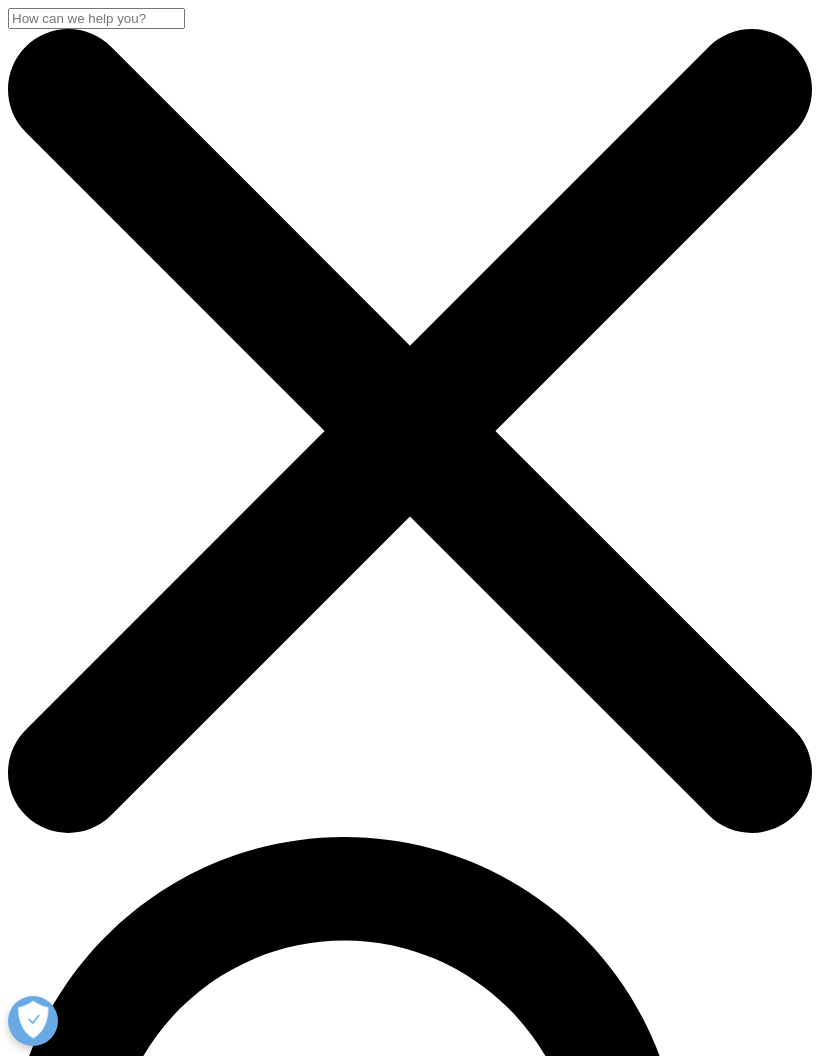 scroll, scrollTop: 43, scrollLeft: 0, axis: vertical 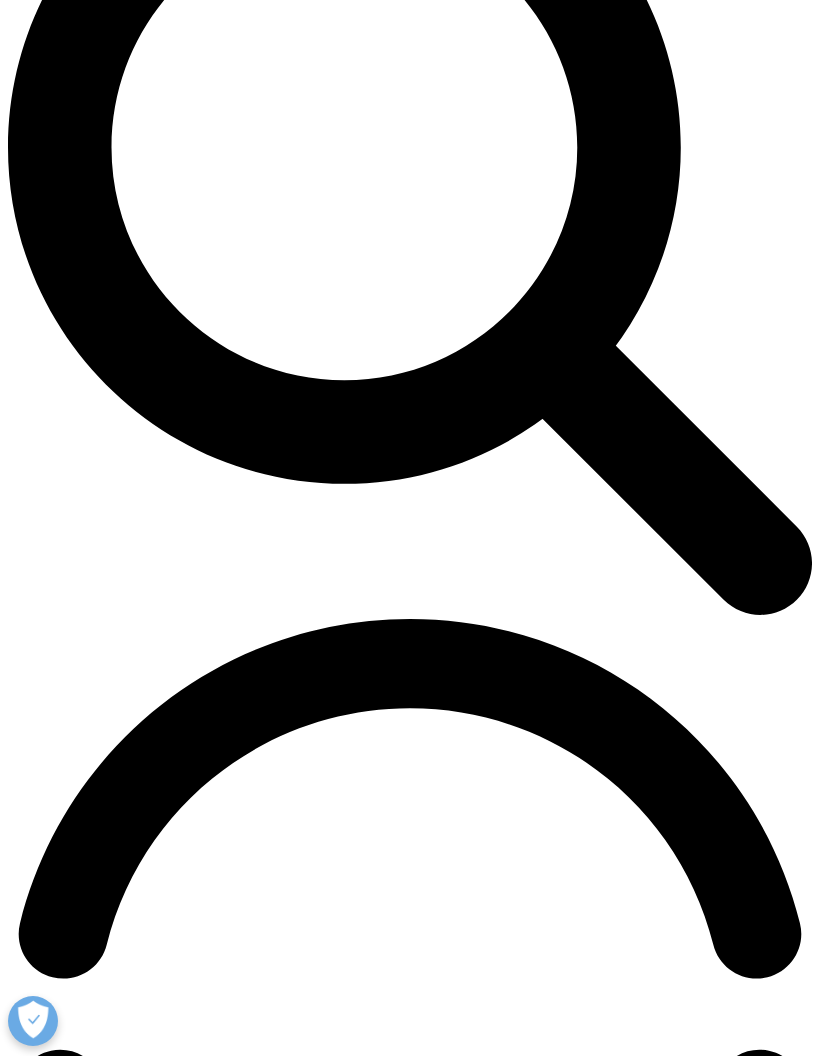 click on "Reports" at bounding box center (73, 19692) 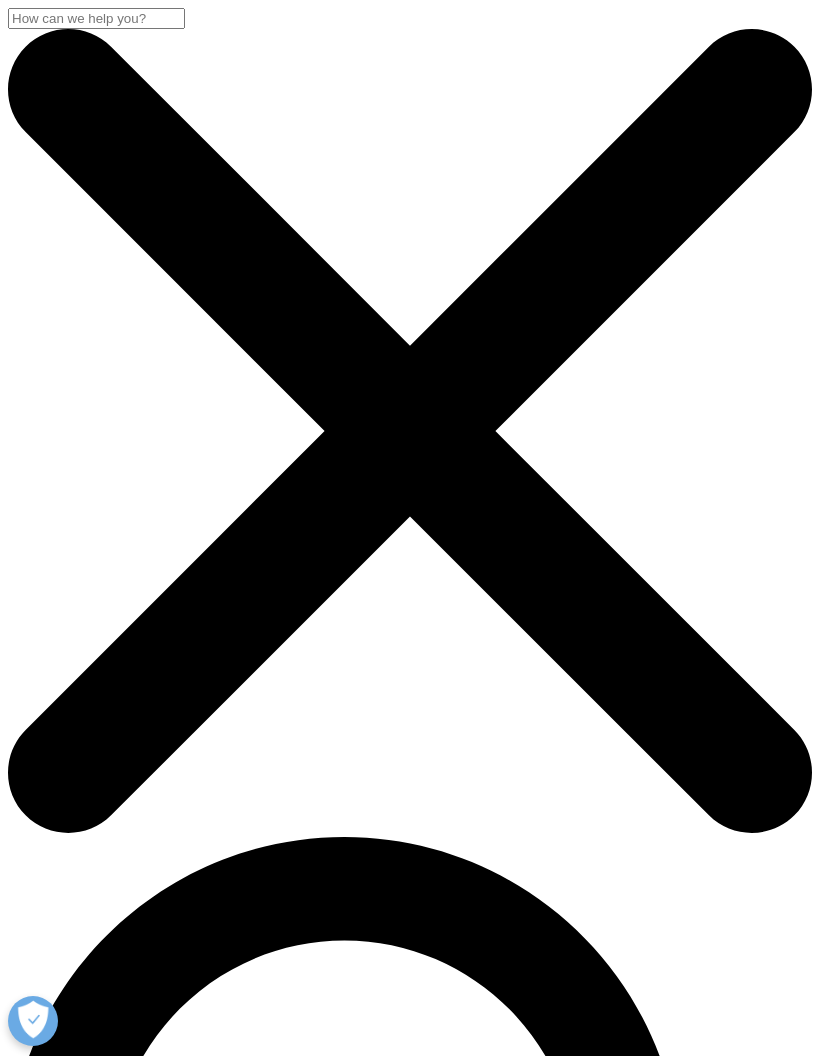 scroll, scrollTop: 0, scrollLeft: 0, axis: both 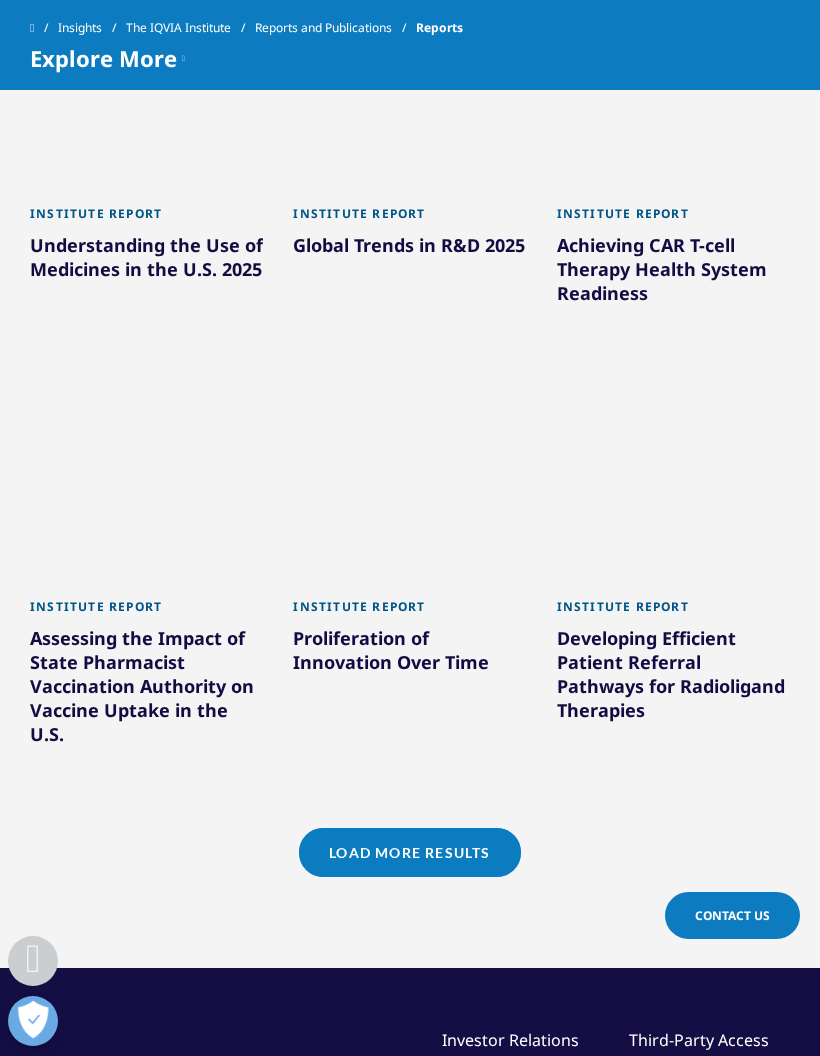 click on "Load More Results" at bounding box center (409, 852) 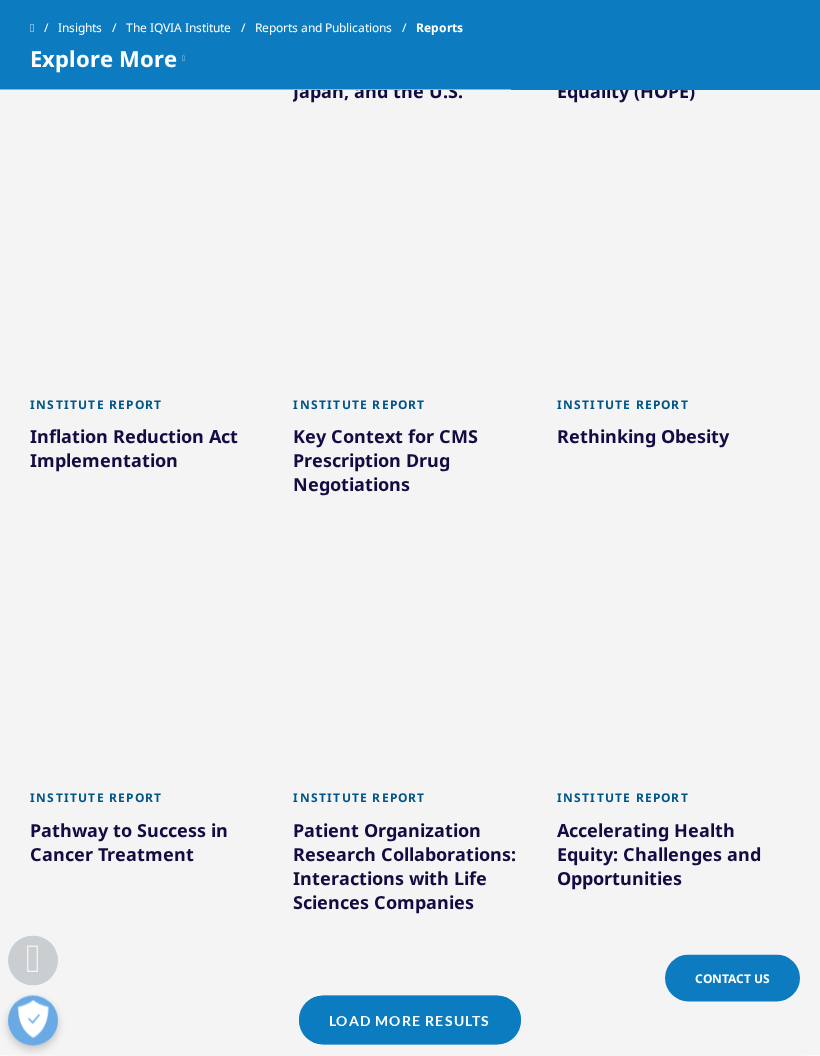 scroll, scrollTop: 3423, scrollLeft: 0, axis: vertical 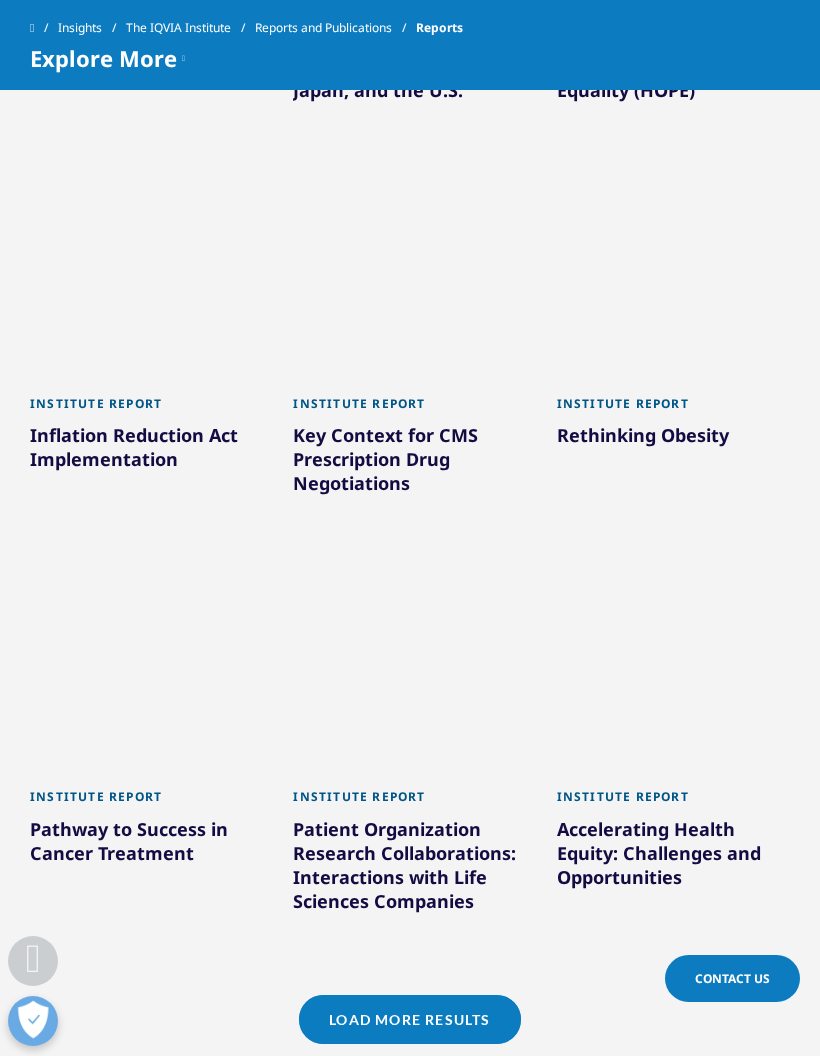 click on "Load More Results" at bounding box center [409, 1019] 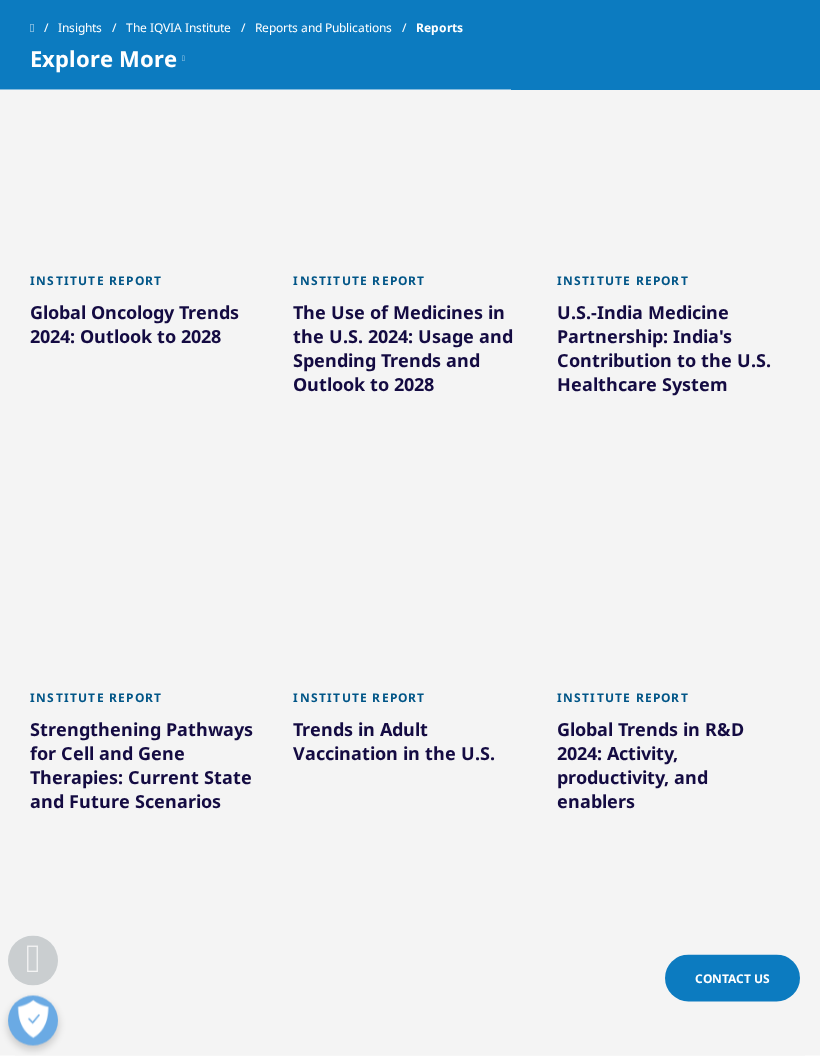 scroll, scrollTop: 4749, scrollLeft: 0, axis: vertical 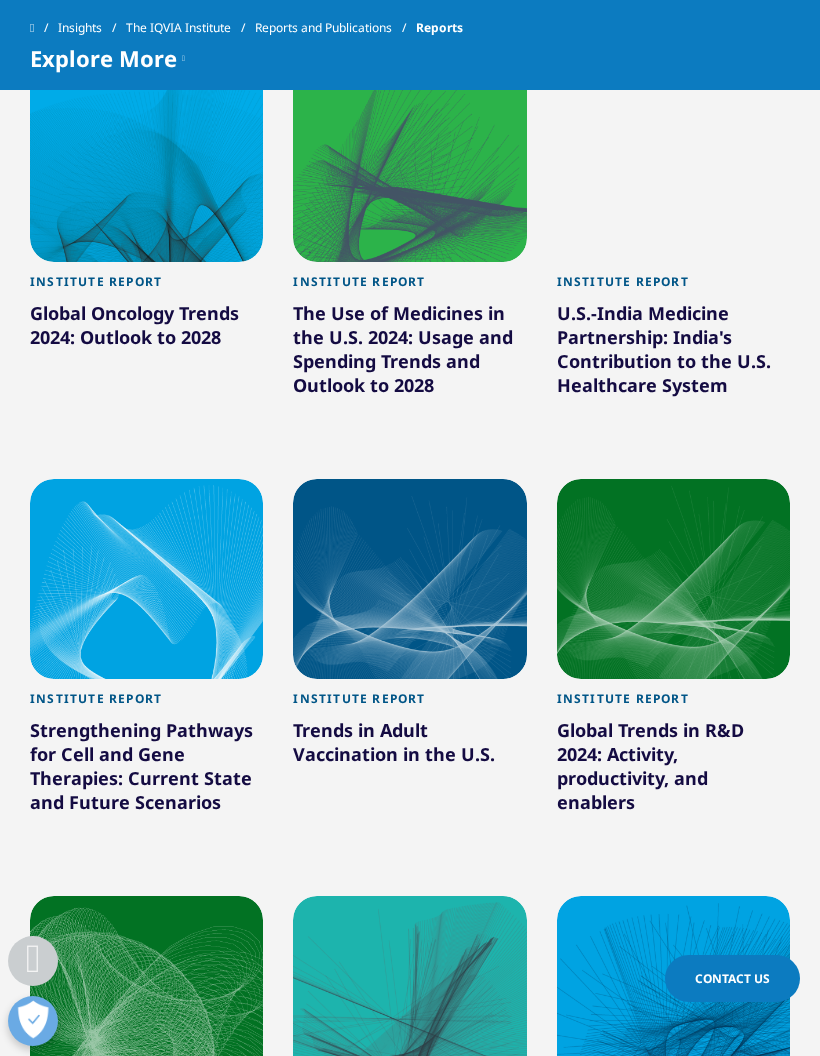 click on "U.S.-India Medicine Partnership: India's Contribution to the U.S. Healthcare System" at bounding box center [673, 353] 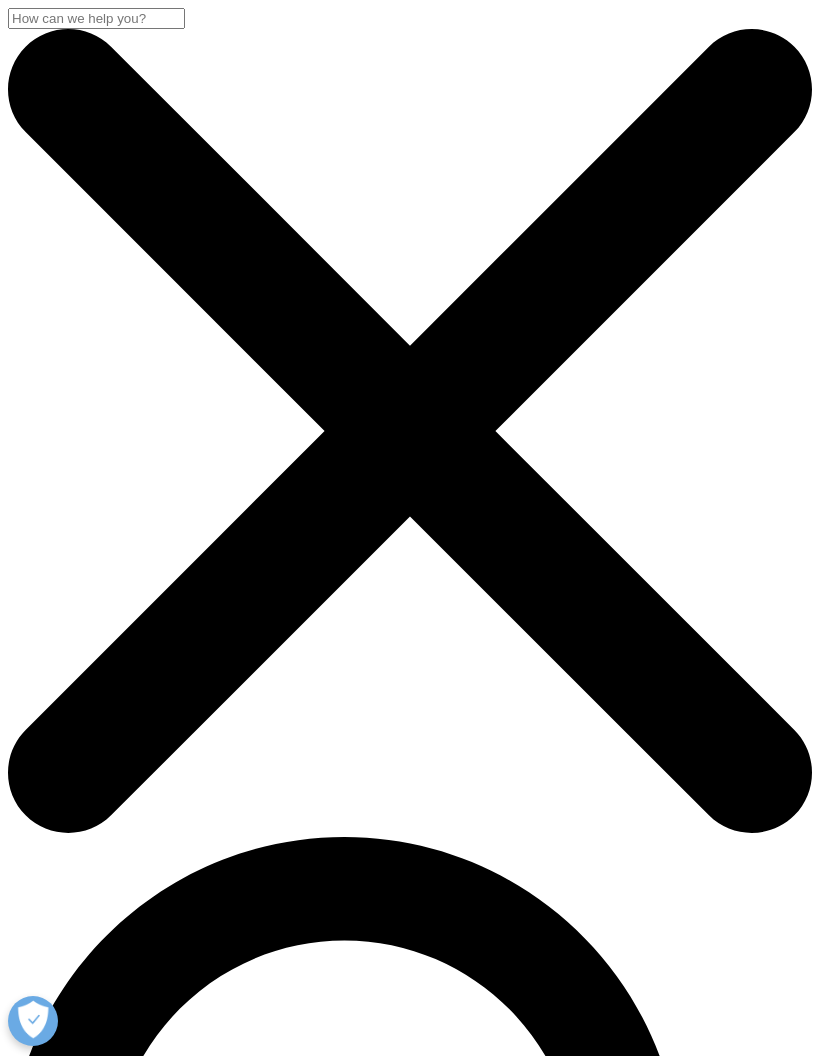 scroll, scrollTop: 0, scrollLeft: 0, axis: both 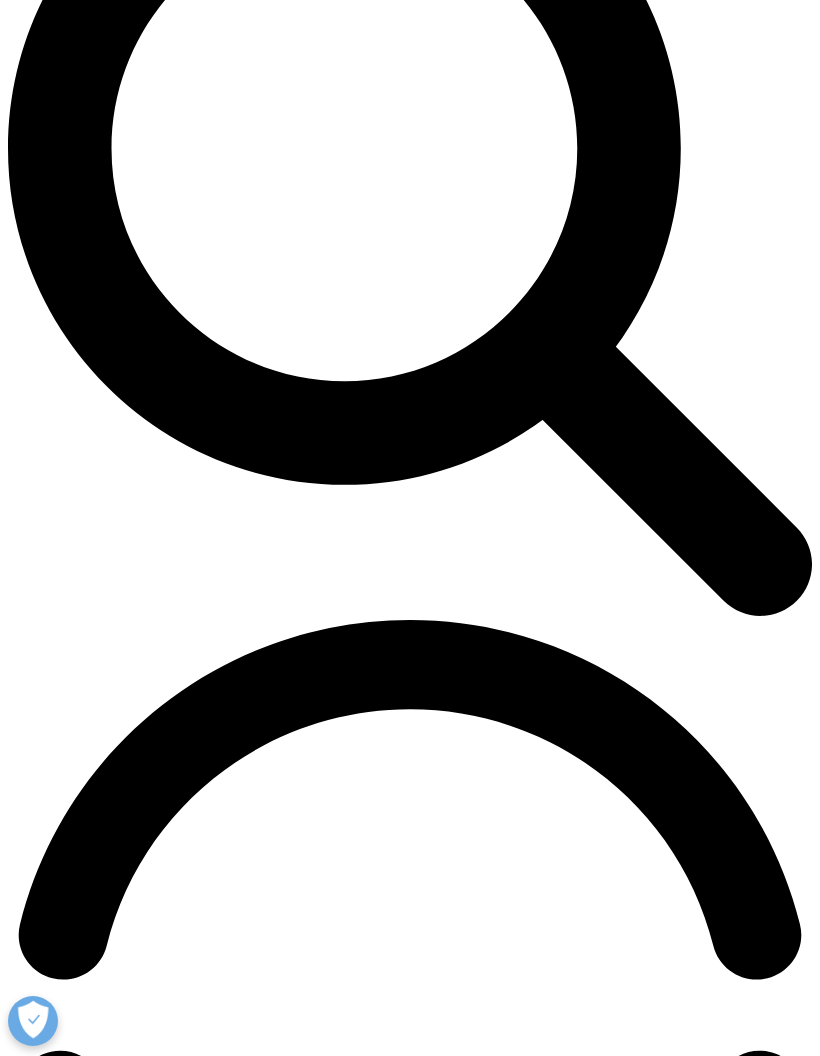 click on "Download" at bounding box center [41, 18897] 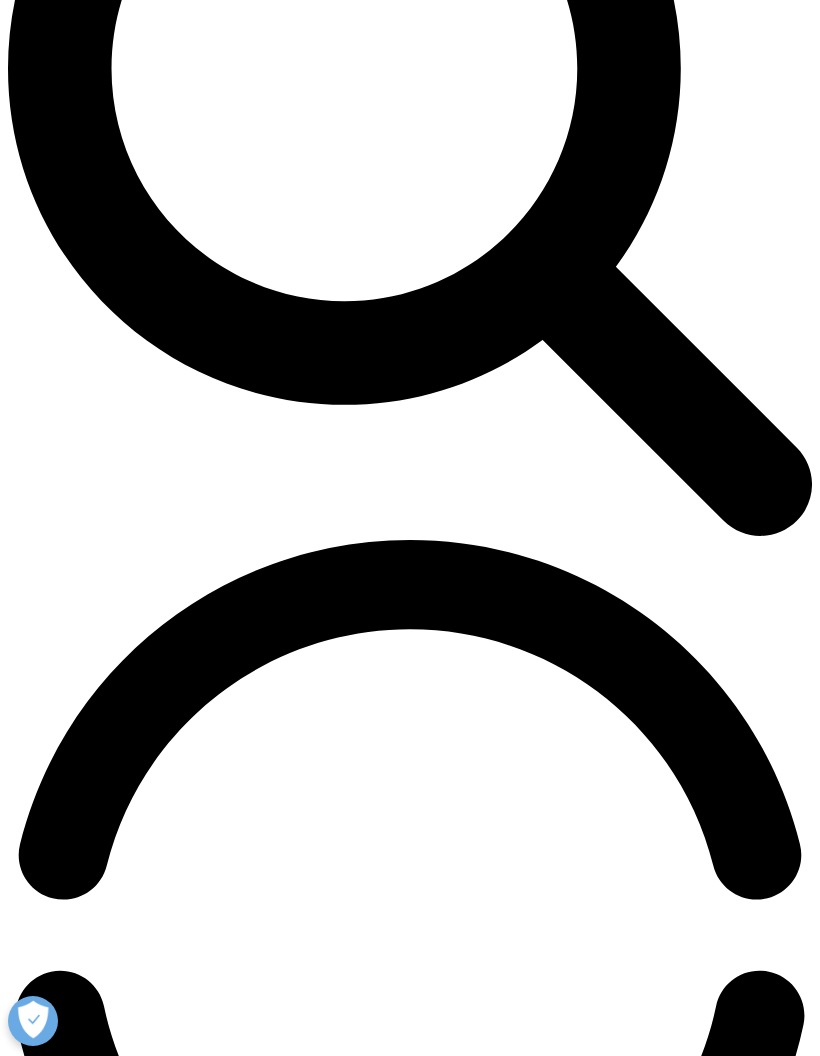 click on "Reports and Publications" at bounding box center (87, 19749) 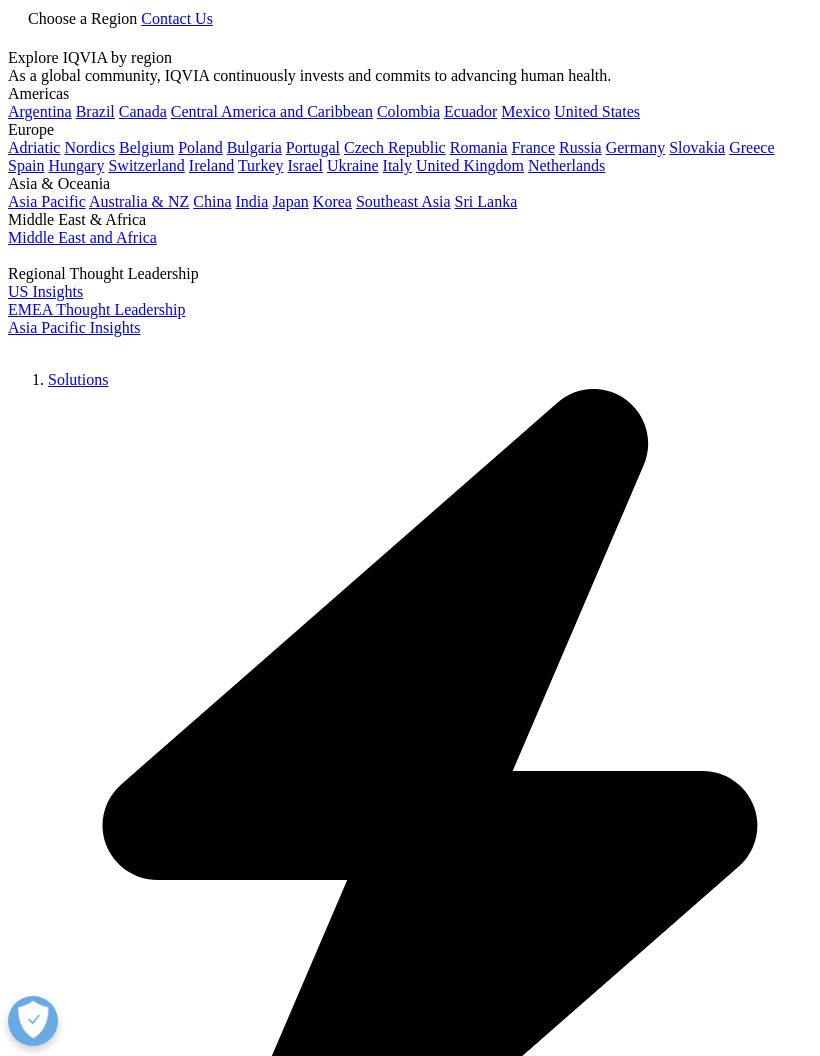 scroll, scrollTop: 0, scrollLeft: 0, axis: both 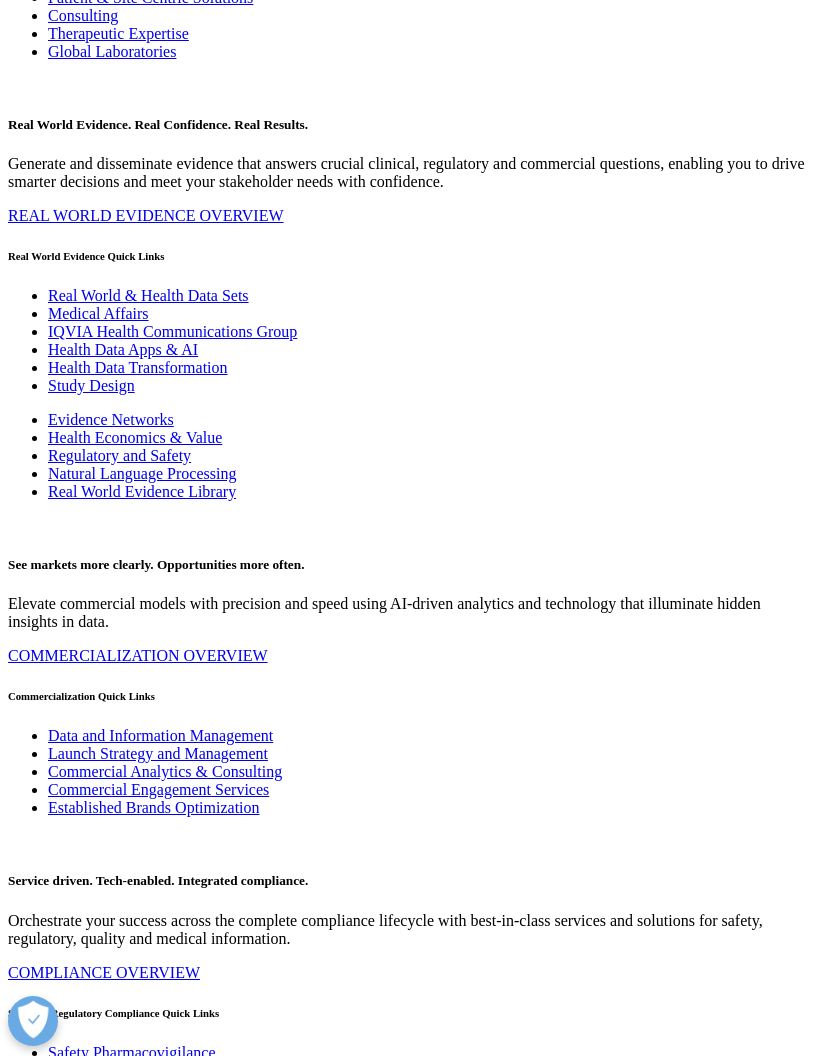 click at bounding box center [8, 12951] 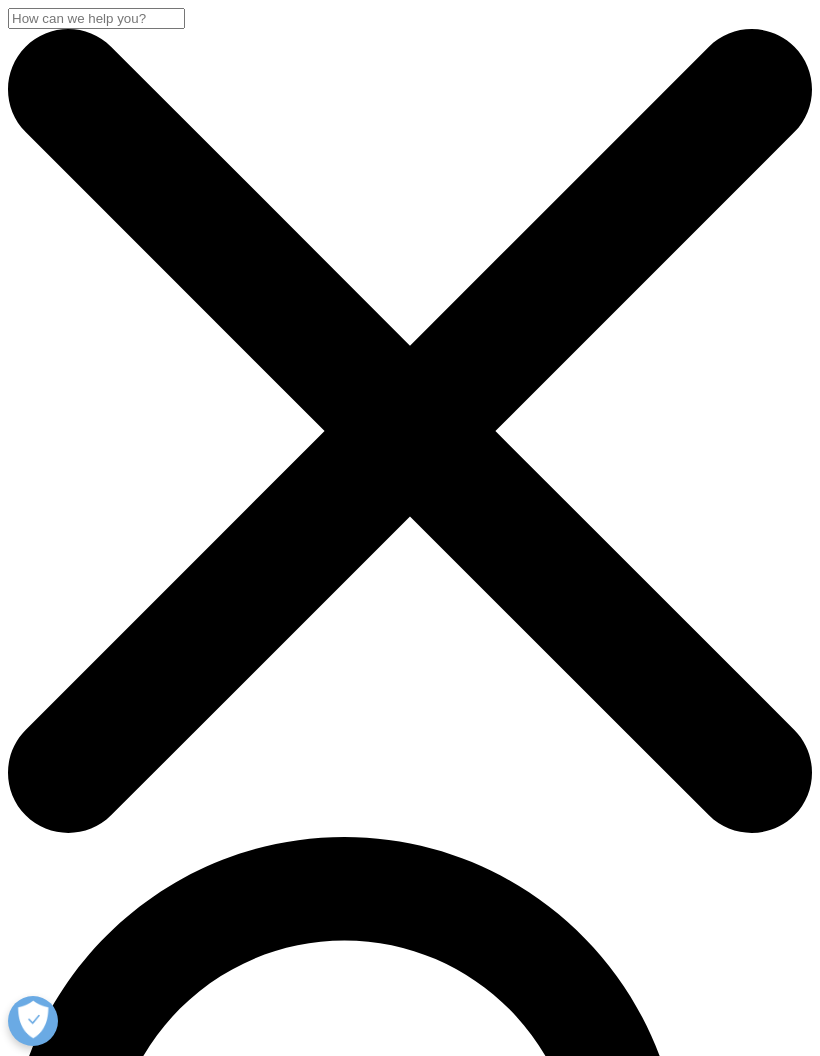 scroll, scrollTop: 0, scrollLeft: 0, axis: both 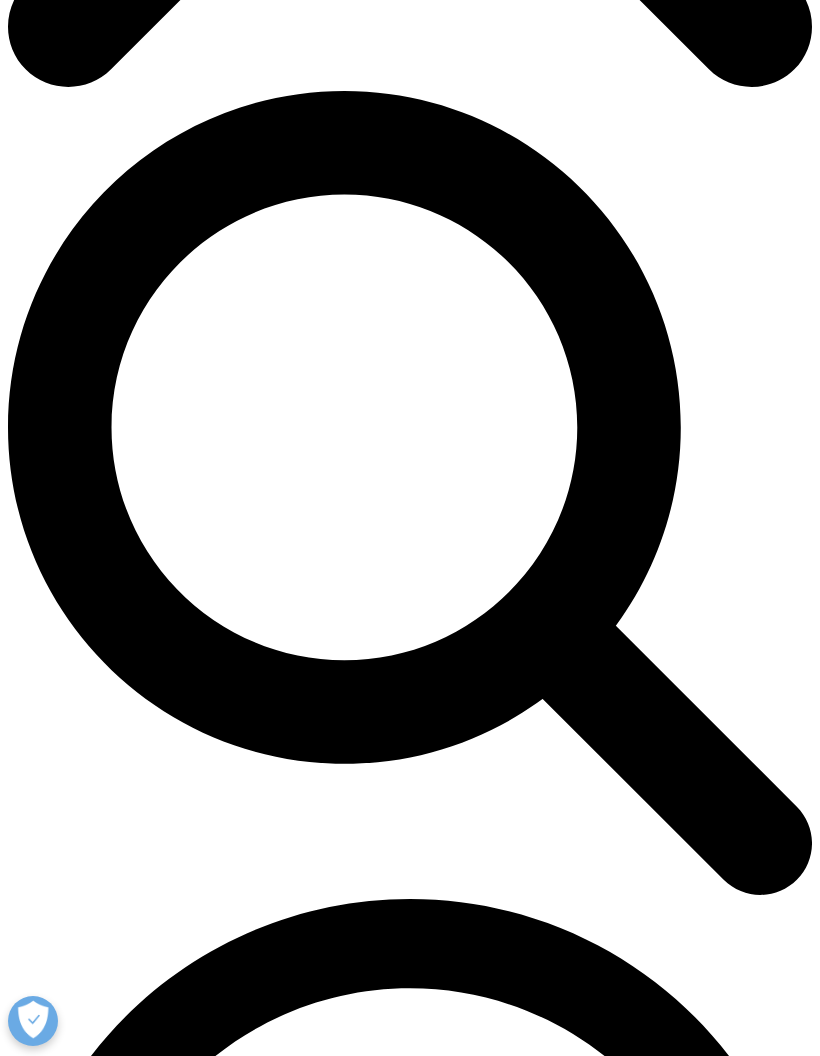 click on "Insights" at bounding box center [33, 18853] 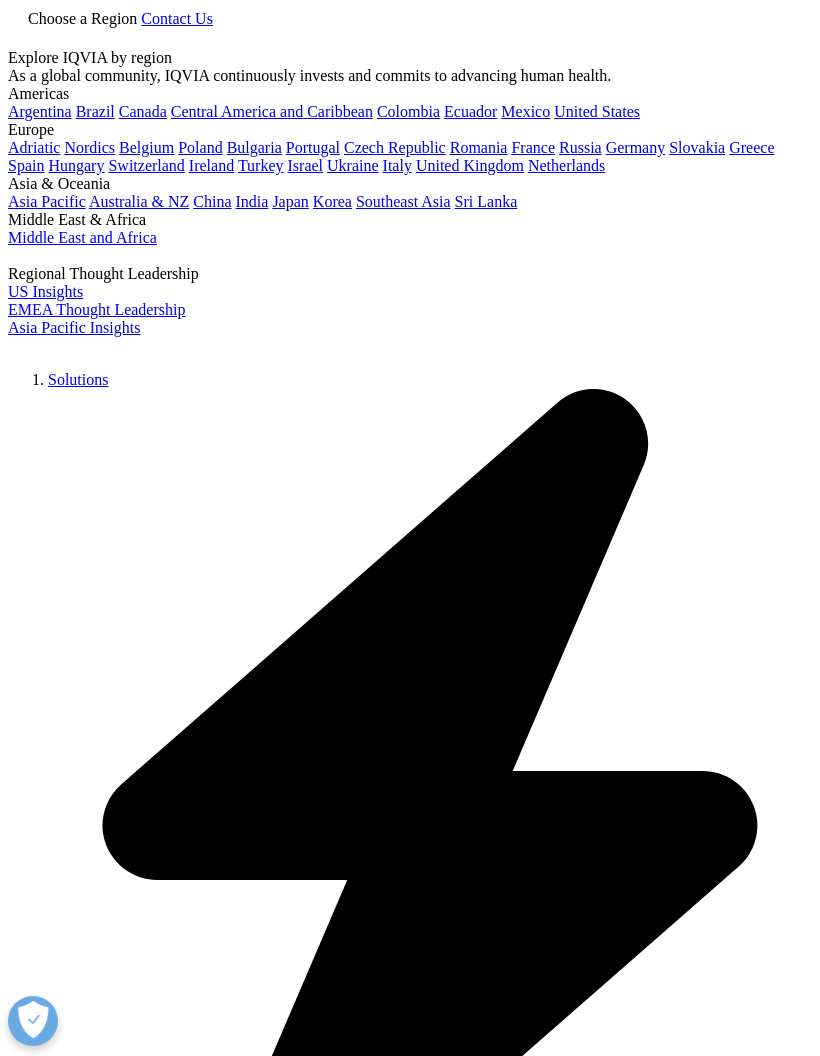 scroll, scrollTop: 798, scrollLeft: 0, axis: vertical 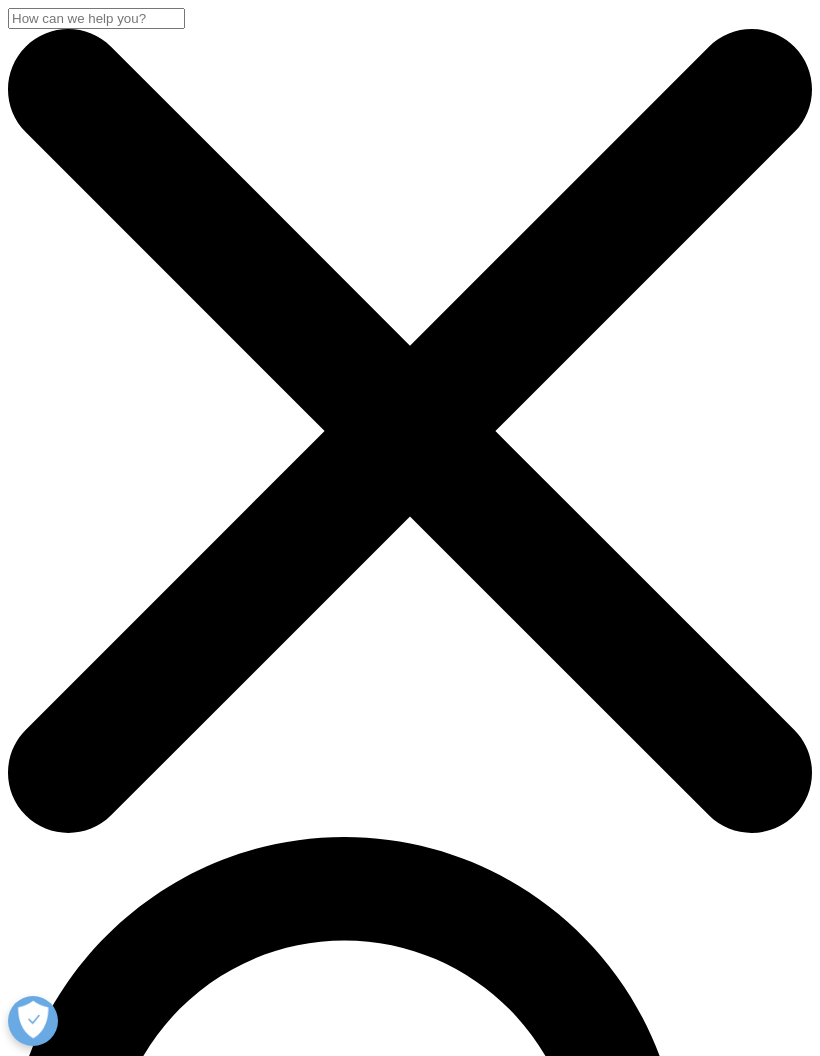click 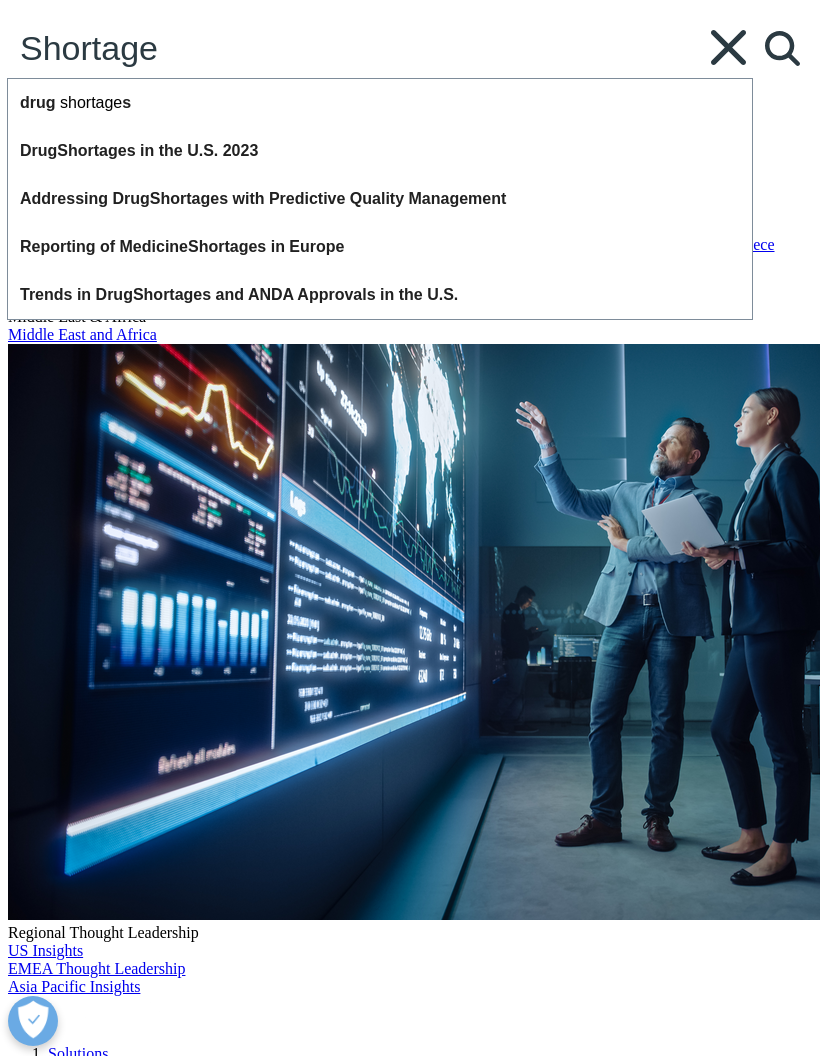 type on "Shortage" 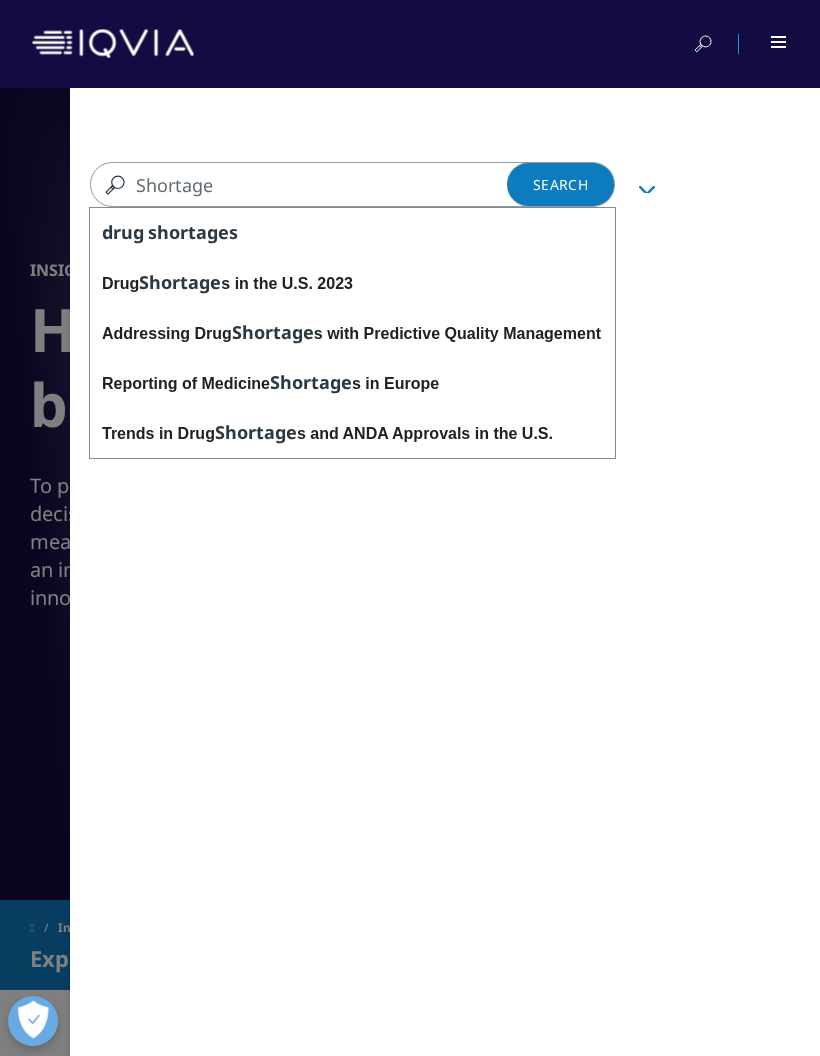 click on "Search Loading" at bounding box center [561, 184] 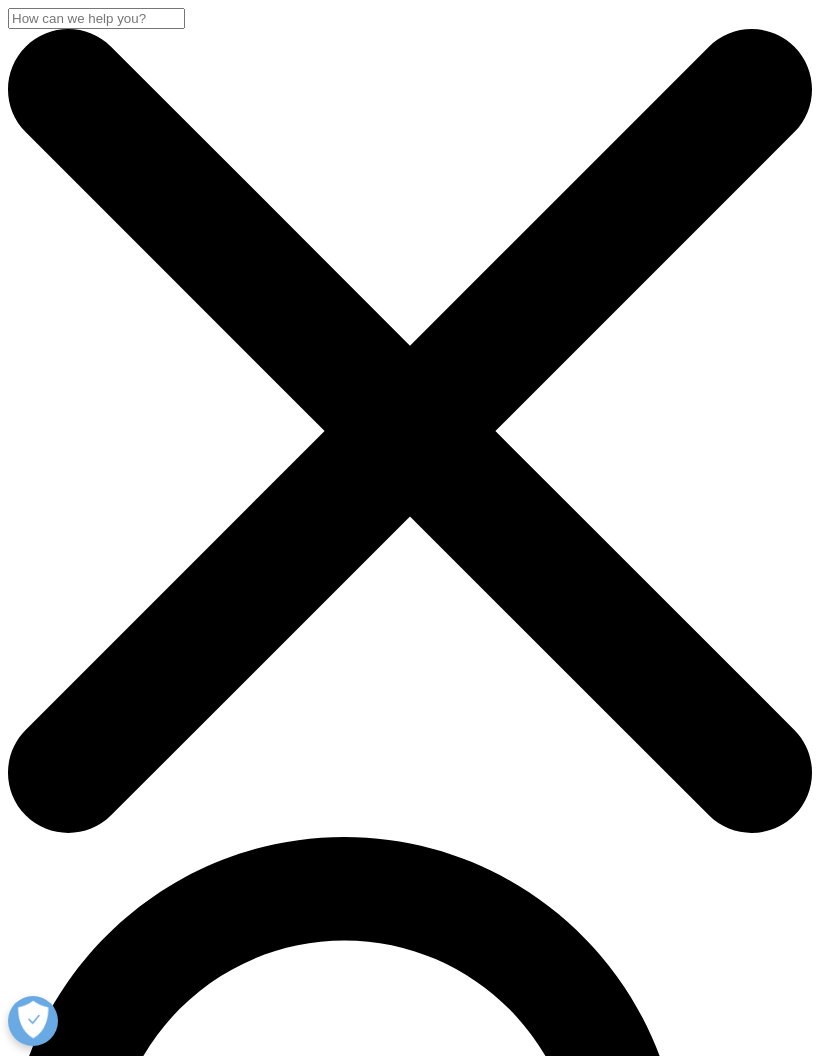 scroll, scrollTop: 0, scrollLeft: 0, axis: both 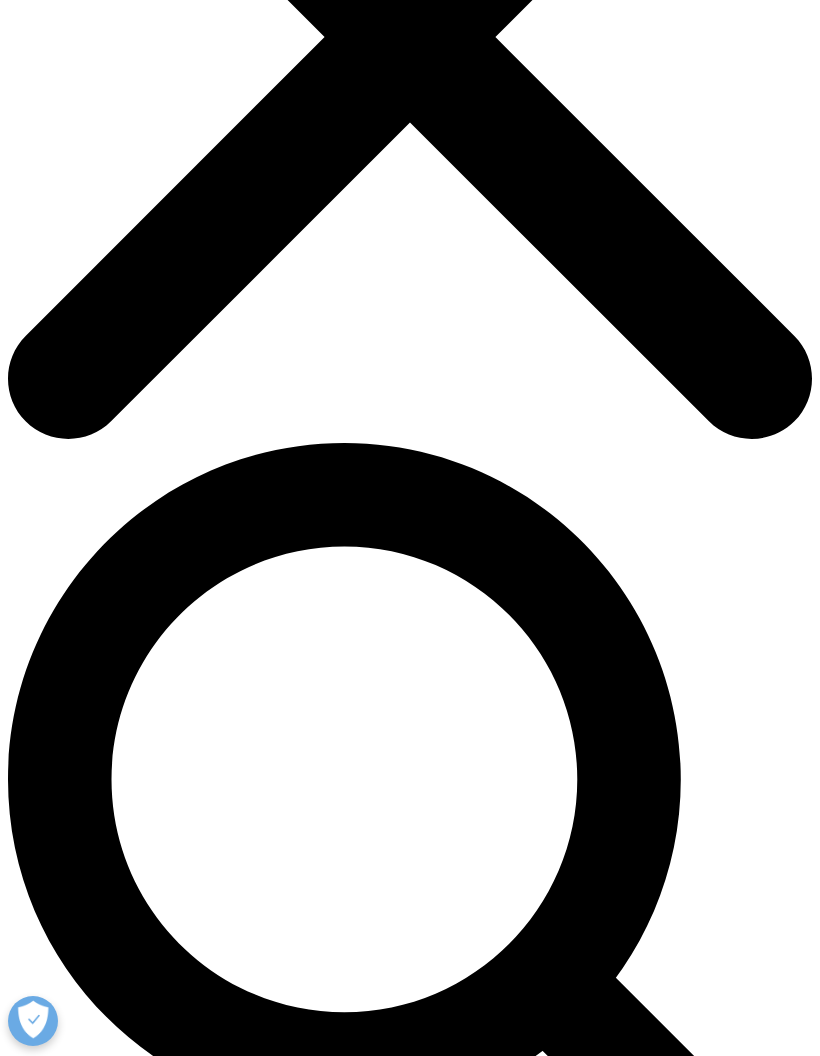 click on "Addressing Drug Shortages with Predictive Quality Management" at bounding box center (213, 51926) 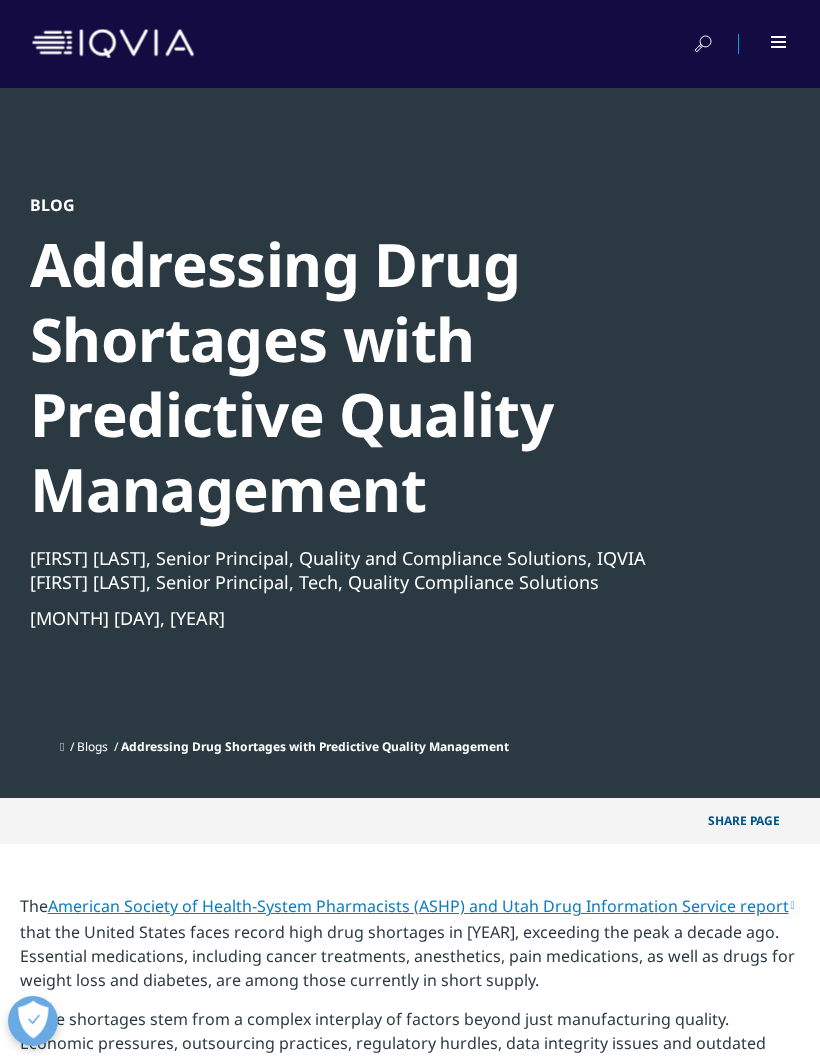 scroll, scrollTop: 0, scrollLeft: 0, axis: both 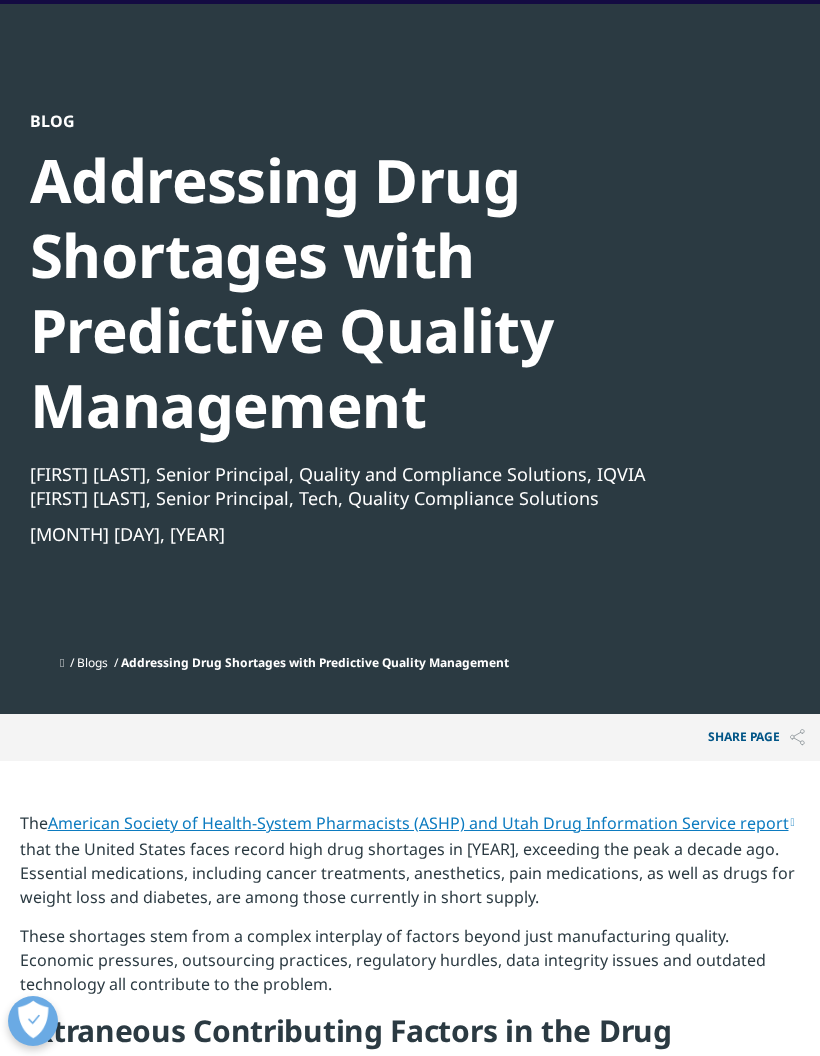 click at bounding box center (797, 737) 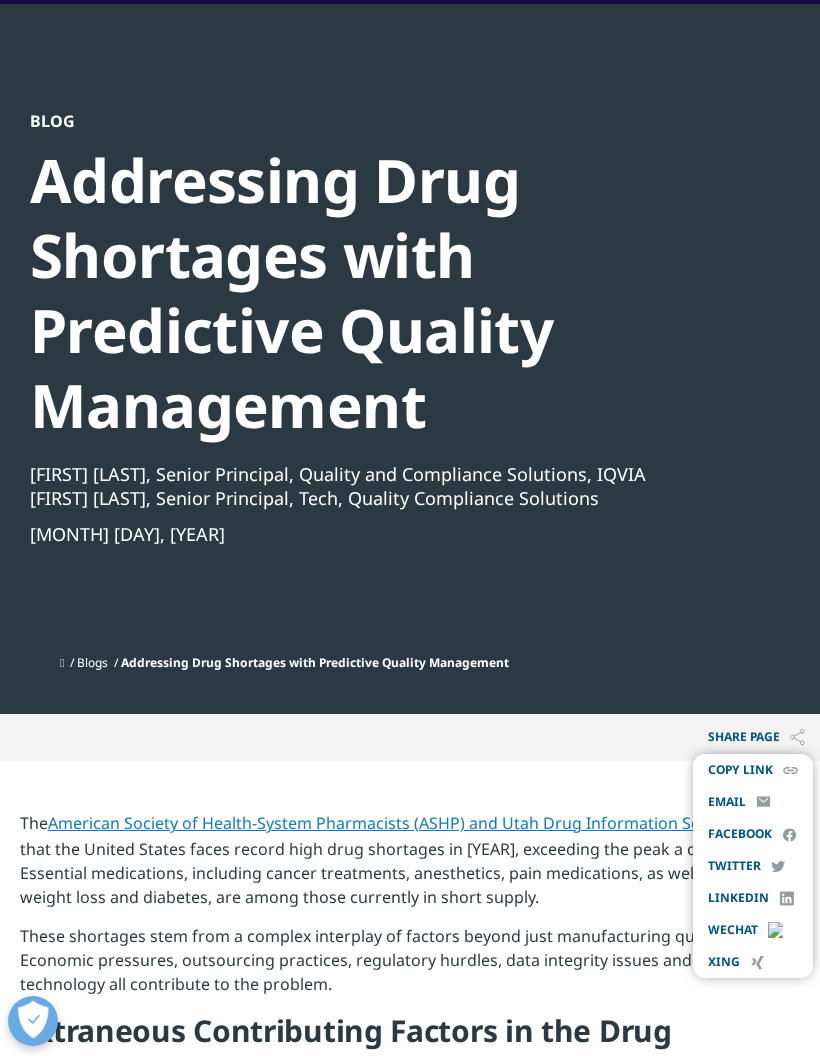 click on "The  American Society of Health-System Pharmacists (ASHP) and Utah Drug Information Service report  that the United States faces record high drug shortages in 2024, exceeding the peak a decade ago. Essential medications, including cancer treatments, anesthetics, pain medications, as well as drugs for weight loss and diabetes, are among those currently in short supply.
These shortages stem from a complex interplay of factors beyond just manufacturing quality. Economic pressures, outsourcing practices, regulatory hurdles, data integrity issues and outdated technology all contribute to the problem.
Extraneous Contributing Factors in the Drug Shortage Epidemic
Regulatory Guidelines Attempting to Curb Drug Shortages
FDA has enacted a new initiative  to enhance communication between investigators, manufacturers and drug shortage and compliance teams. This latest program aims to minimize production pauses for at risk shortages and allow approved operations to continue." at bounding box center (410, 1582) 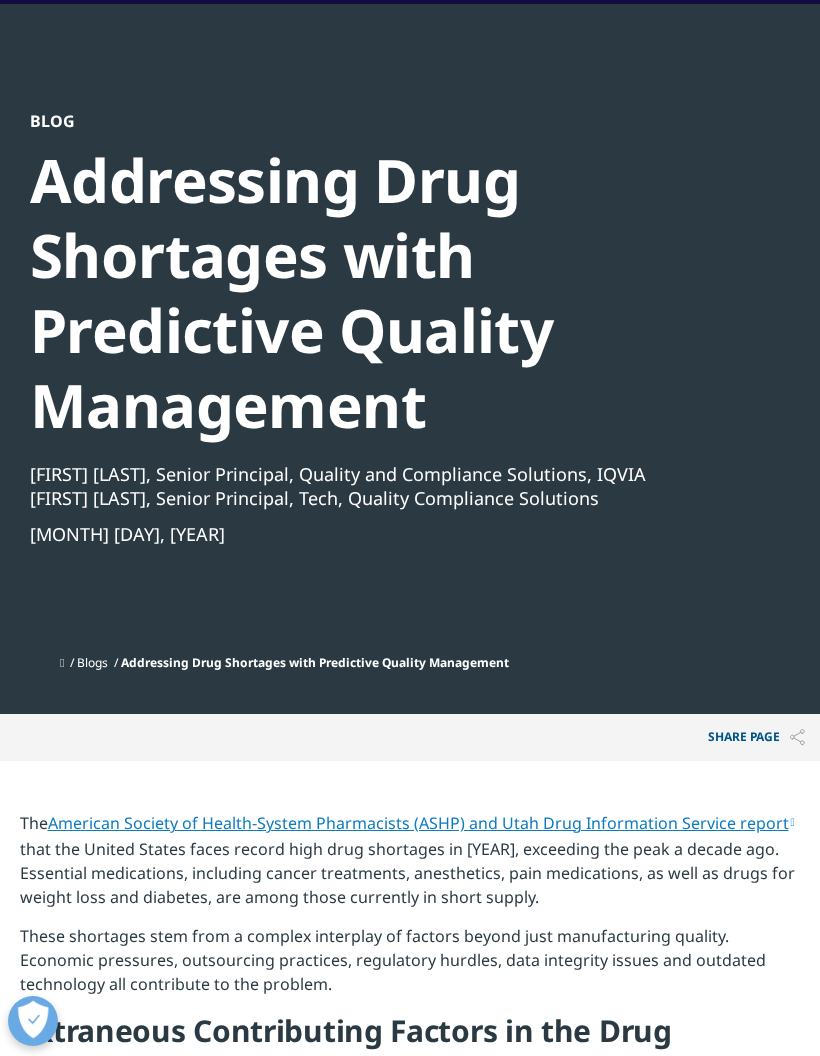 click on "The  American Society of Health-System Pharmacists (ASHP) and Utah Drug Information Service report  that the United States faces record high drug shortages in 2024, exceeding the peak a decade ago. Essential medications, including cancer treatments, anesthetics, pain medications, as well as drugs for weight loss and diabetes, are among those currently in short supply." at bounding box center [410, 867] 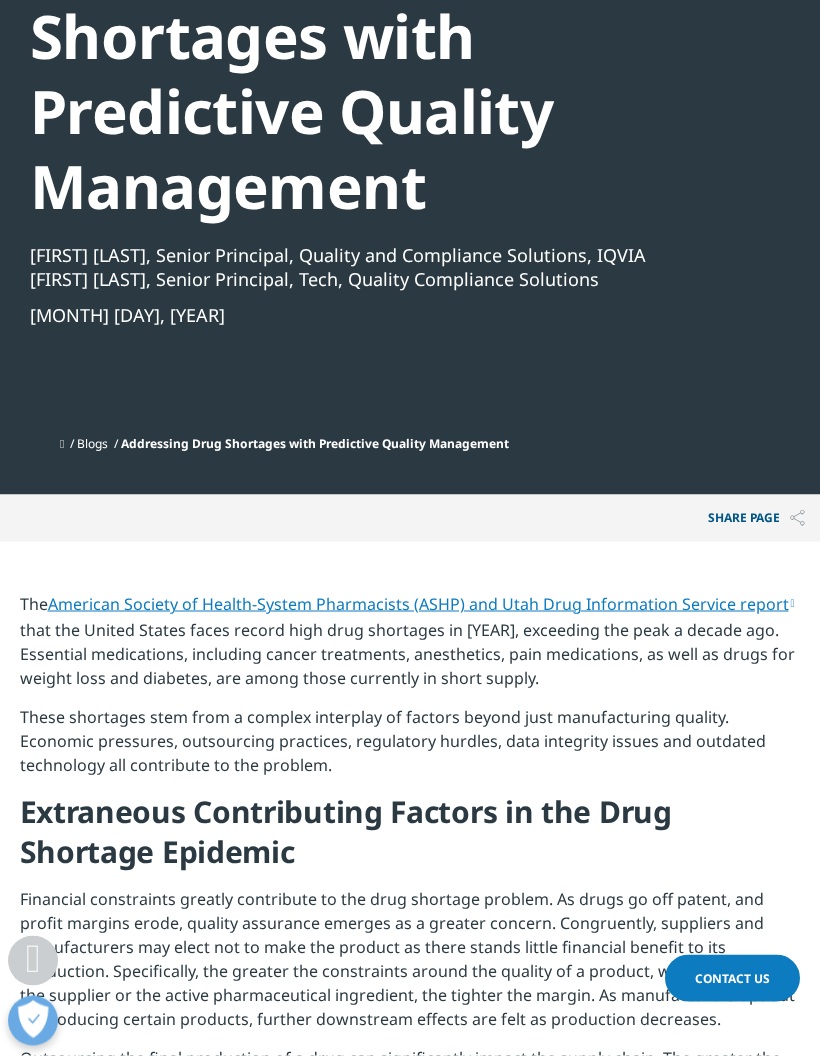 scroll, scrollTop: 0, scrollLeft: 0, axis: both 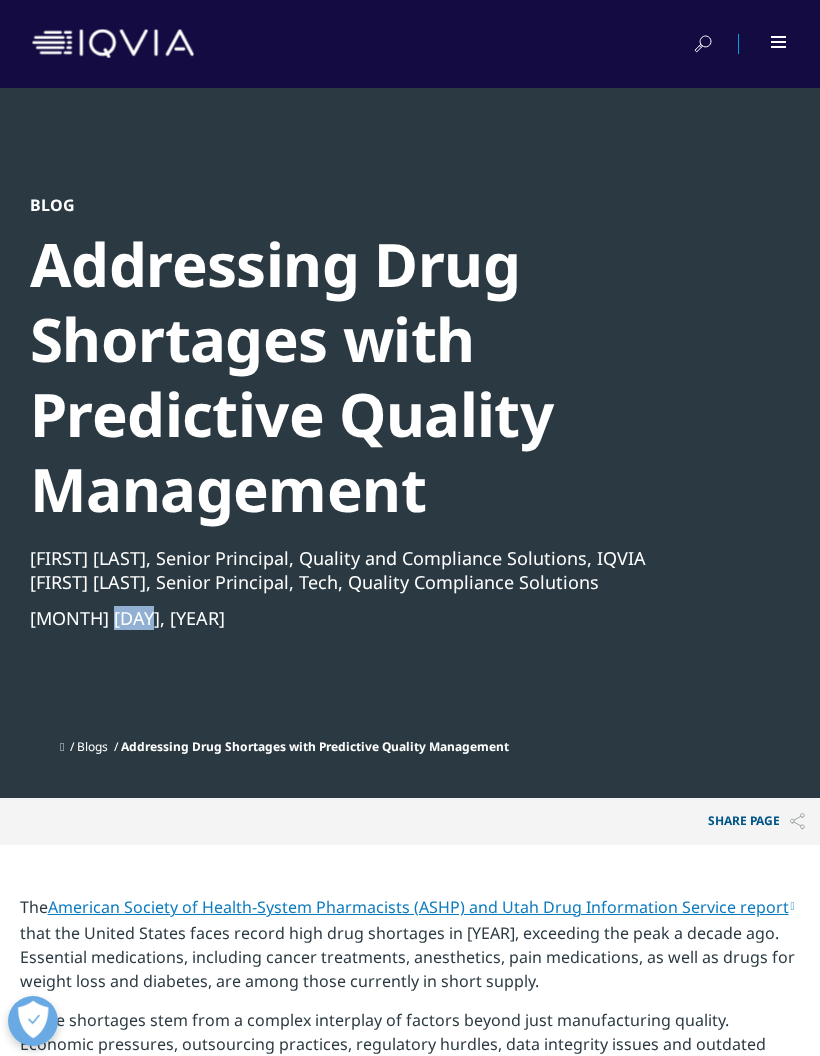 click on "Addressing Drug Shortages with Predictive Quality Management" at bounding box center [398, 377] 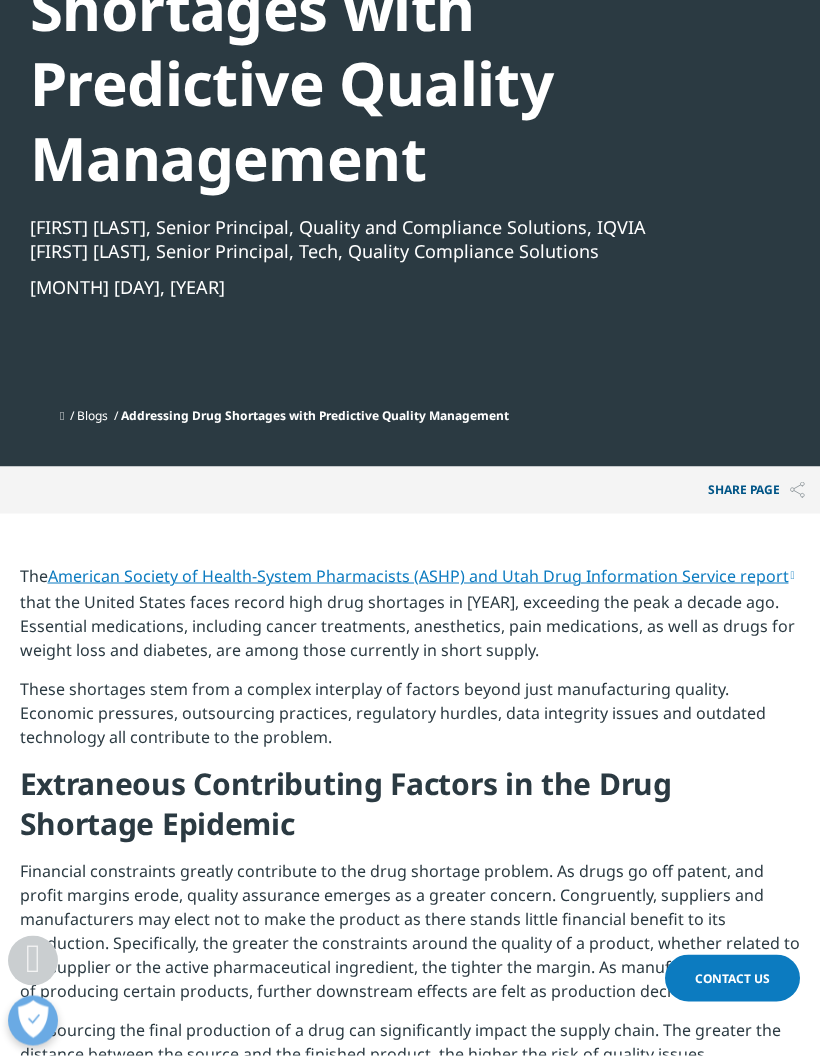 scroll, scrollTop: 332, scrollLeft: 0, axis: vertical 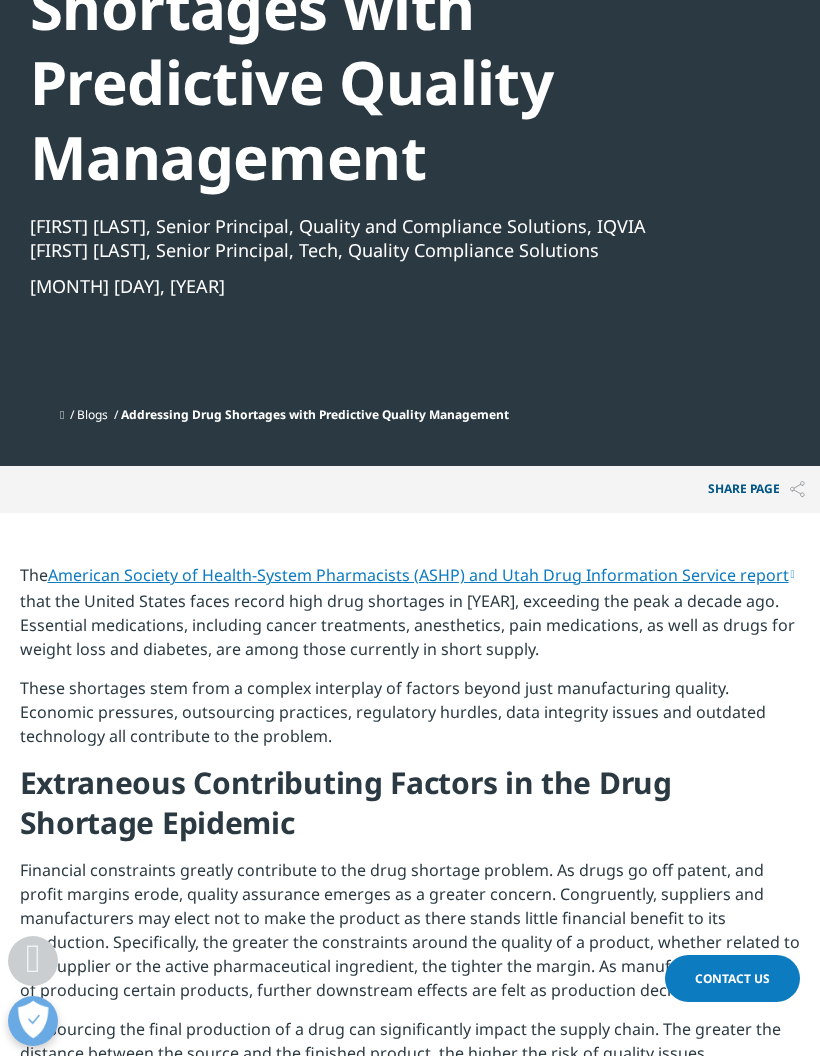 click on "Share PAGE" at bounding box center (756, 489) 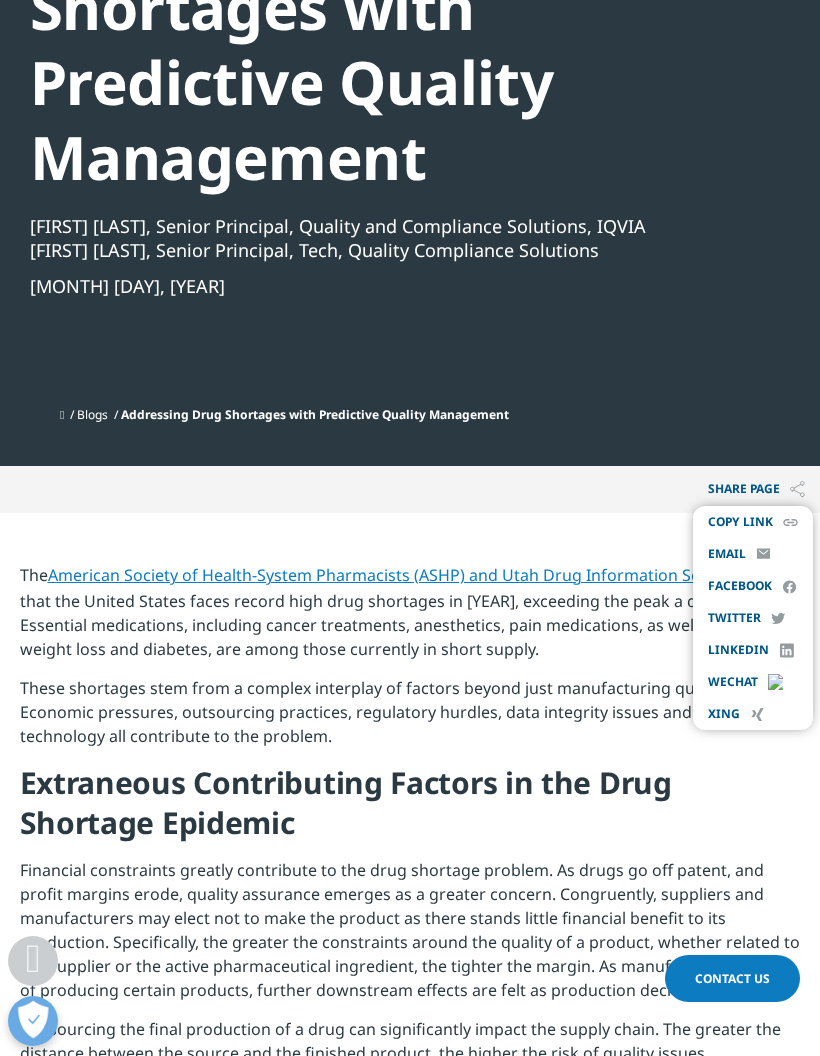 click on "Extraneous Contributing Factors in the Drug Shortage Epidemic" at bounding box center (410, 810) 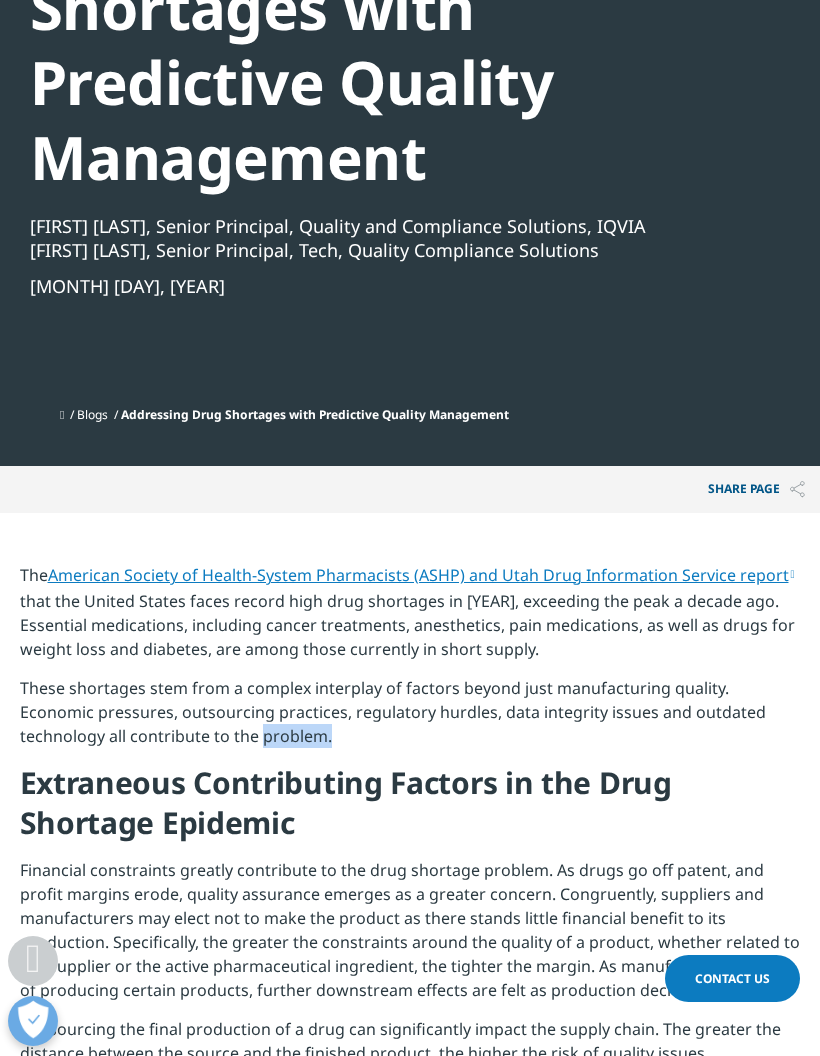 click on "These shortages stem from a complex interplay of factors beyond just manufacturing quality. Economic pressures, outsourcing practices, regulatory hurdles, data integrity issues and outdated technology all contribute to the problem." at bounding box center [410, 719] 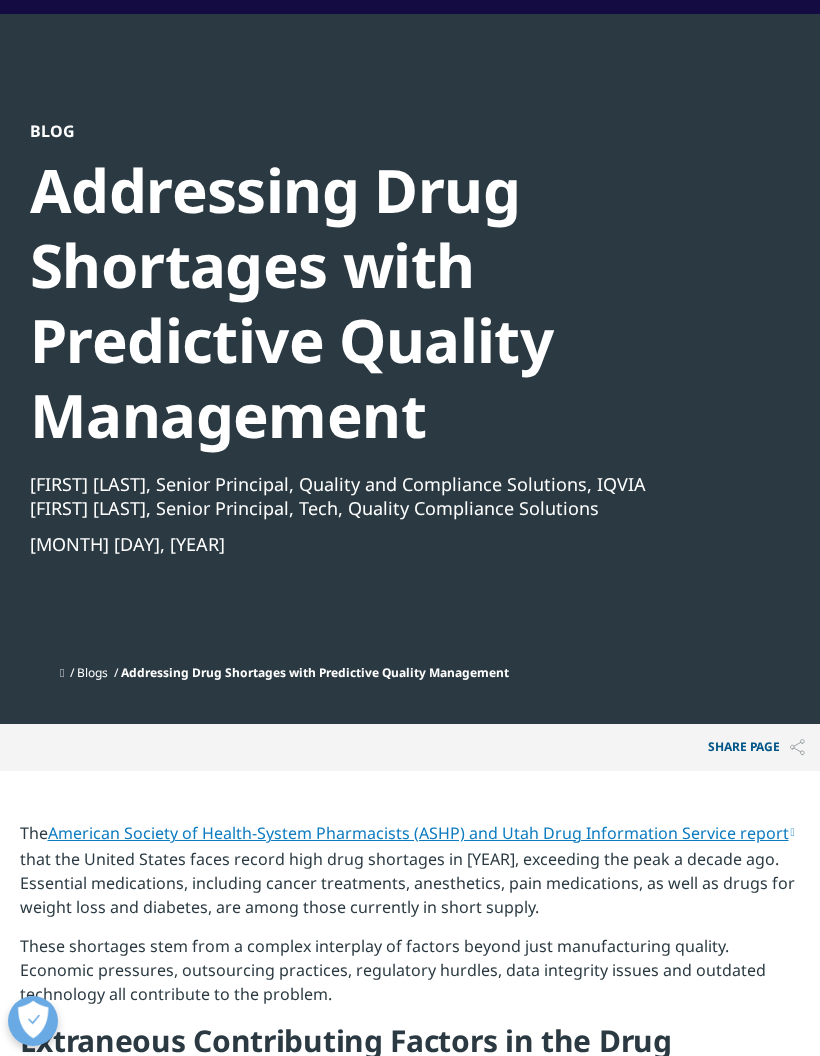 scroll, scrollTop: 0, scrollLeft: 0, axis: both 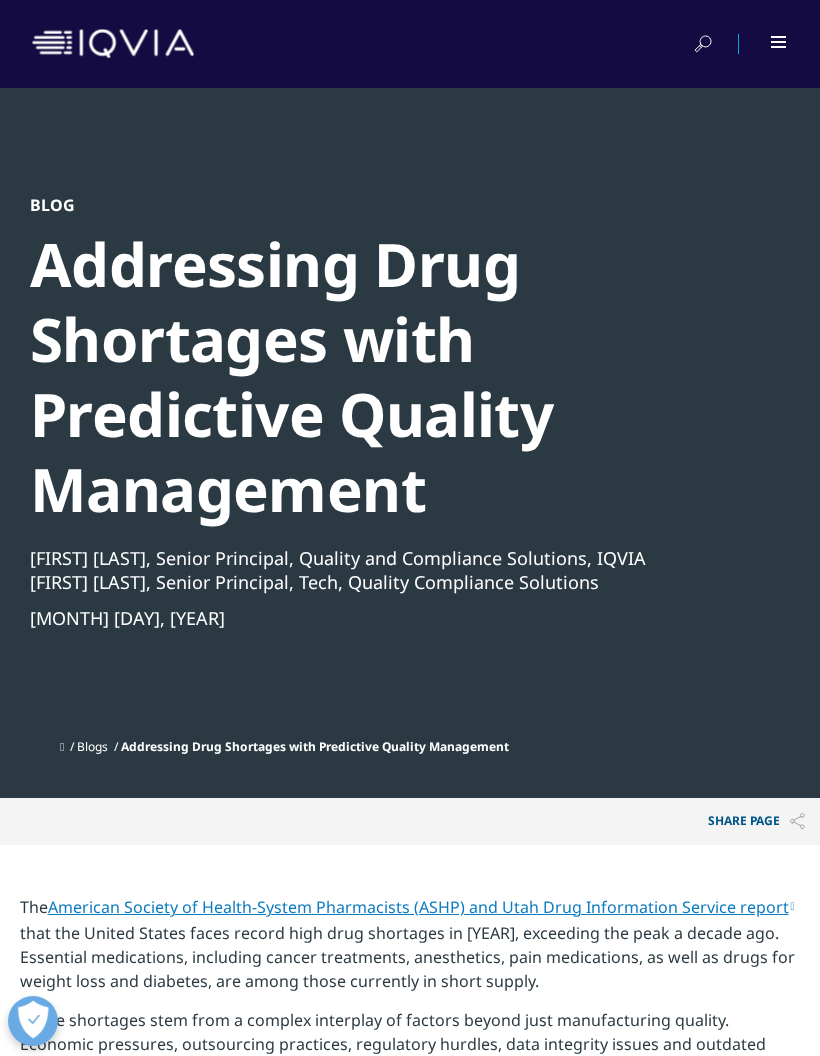 click on "Addressing Drug Shortages with Predictive Quality Management" at bounding box center (398, 377) 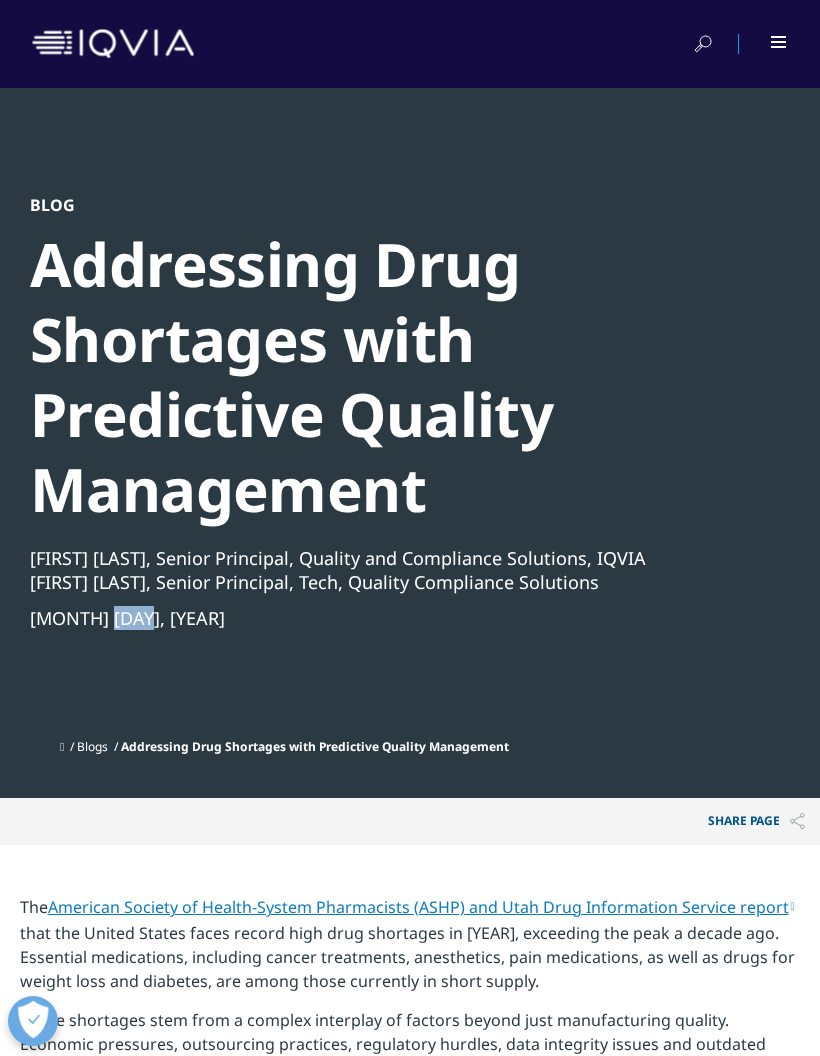 click on "Blog
Addressing Drug Shortages with Predictive Quality Management
Philip Johnson, Senior Principal, Quality and Compliance Solutions, IQVIA
Anthony Hudson, Senior Principal, Tech, Quality Compliance Solutions
Aug 09, 2024" at bounding box center [398, 462] 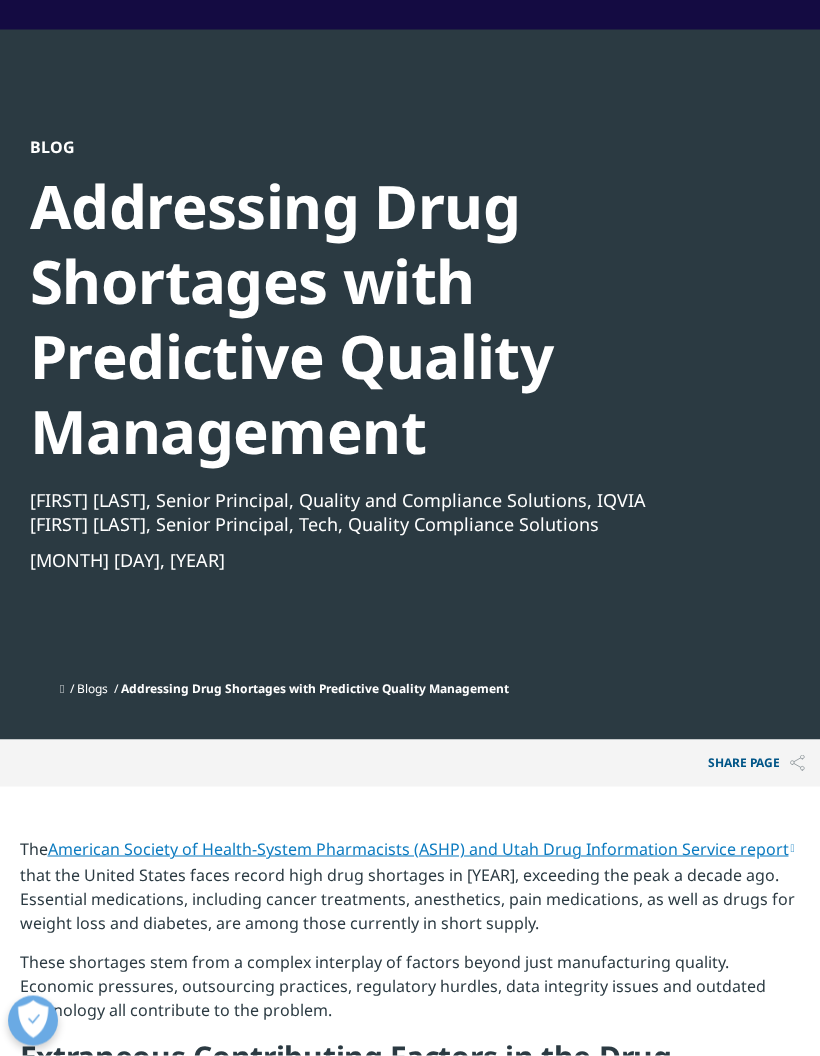 scroll, scrollTop: 0, scrollLeft: 0, axis: both 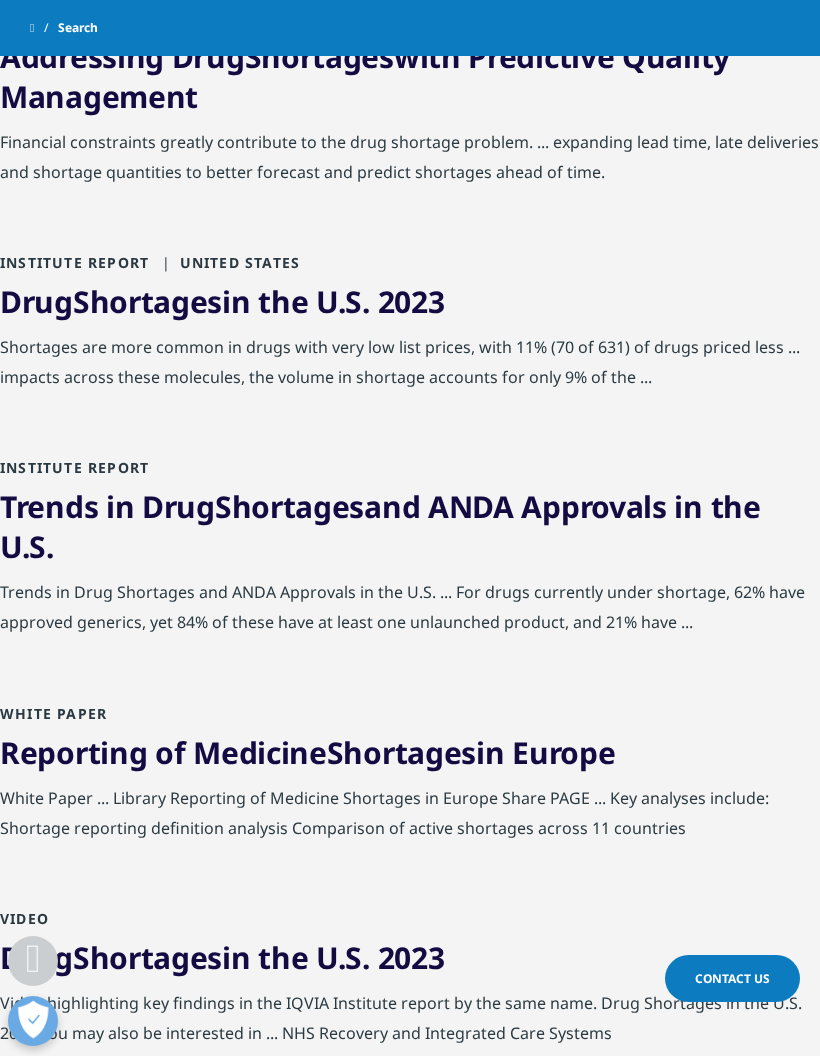 click on "Trends in Drug  Shortages  and ANDA Approvals in the U.S." at bounding box center (380, 526) 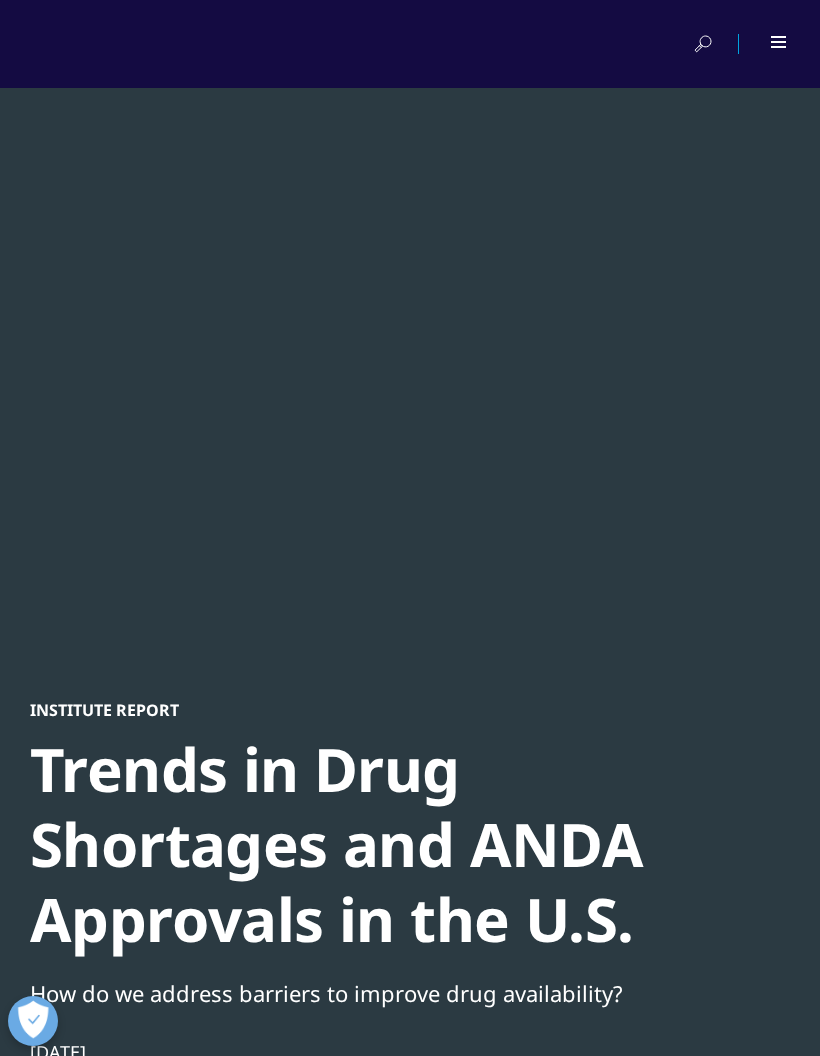scroll, scrollTop: 96, scrollLeft: 0, axis: vertical 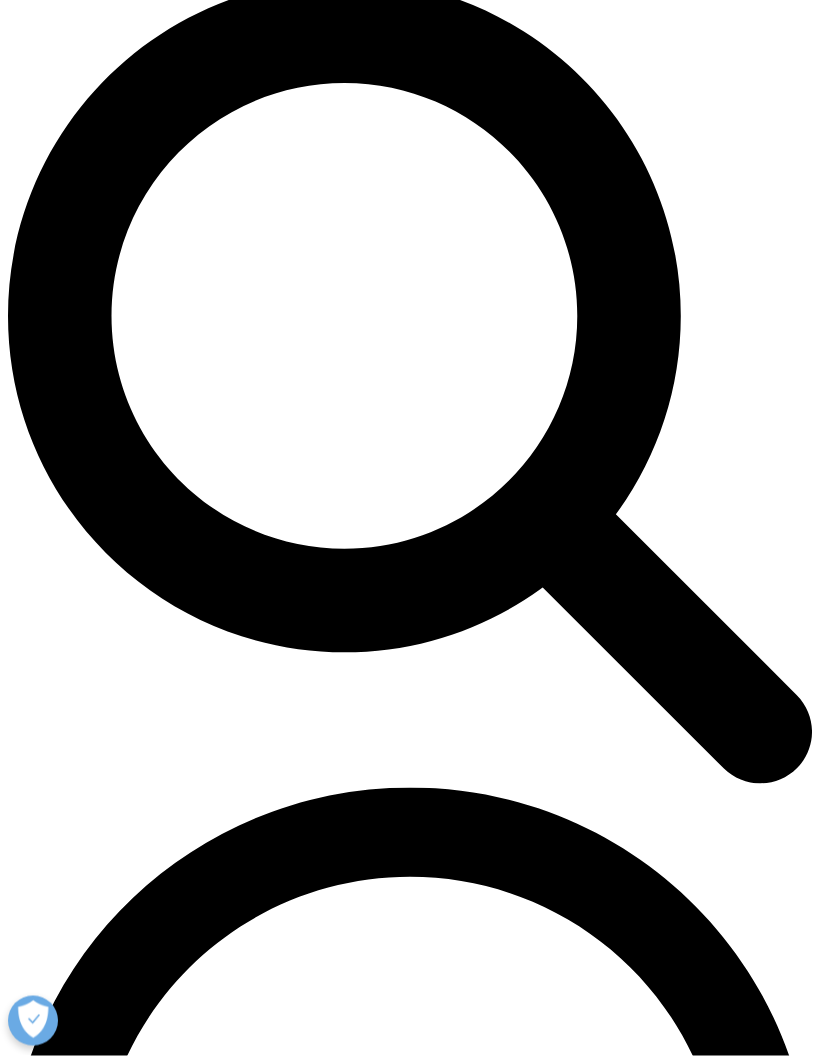 click on "Reporting of Medicine  Shortages  in Europe" at bounding box center [144, 57352] 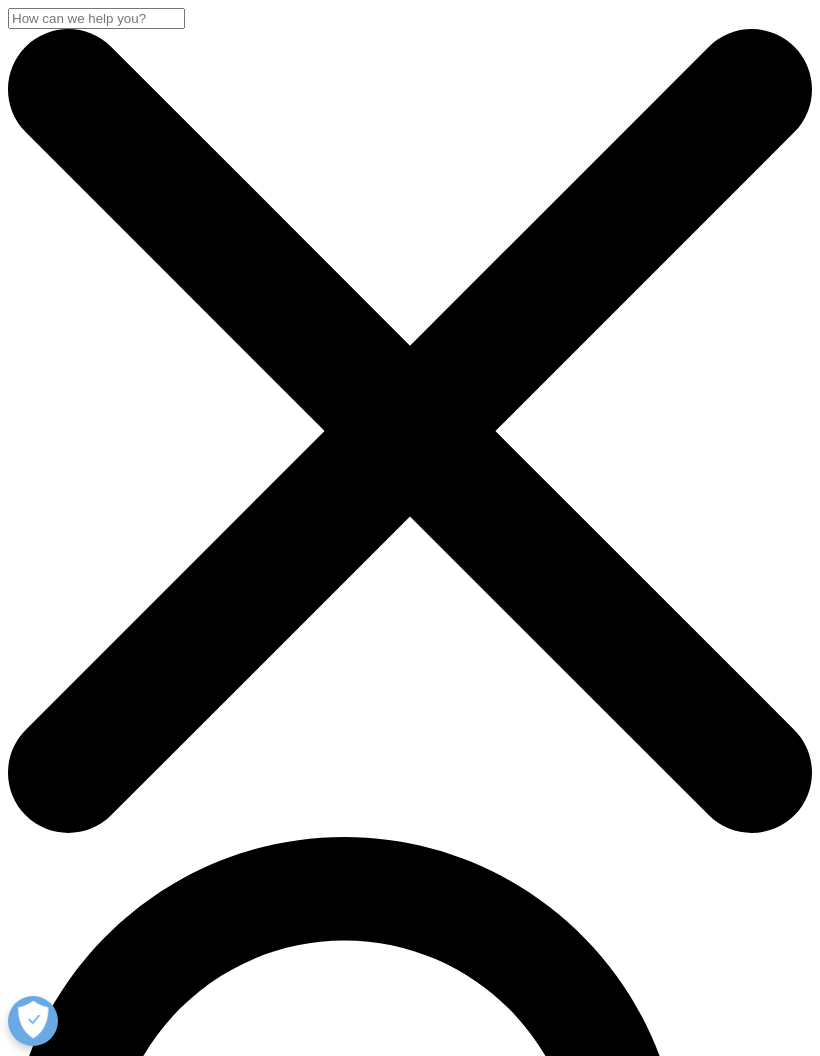 scroll, scrollTop: 0, scrollLeft: 0, axis: both 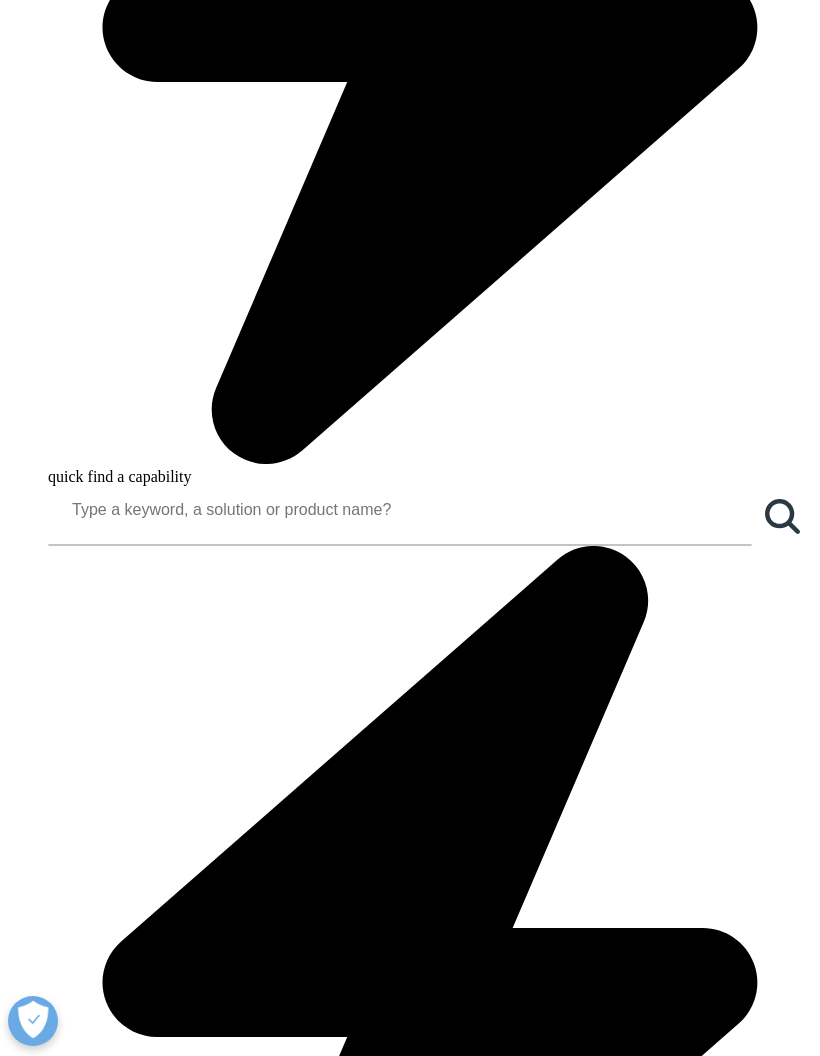 click on "Download" at bounding box center [41, 14579] 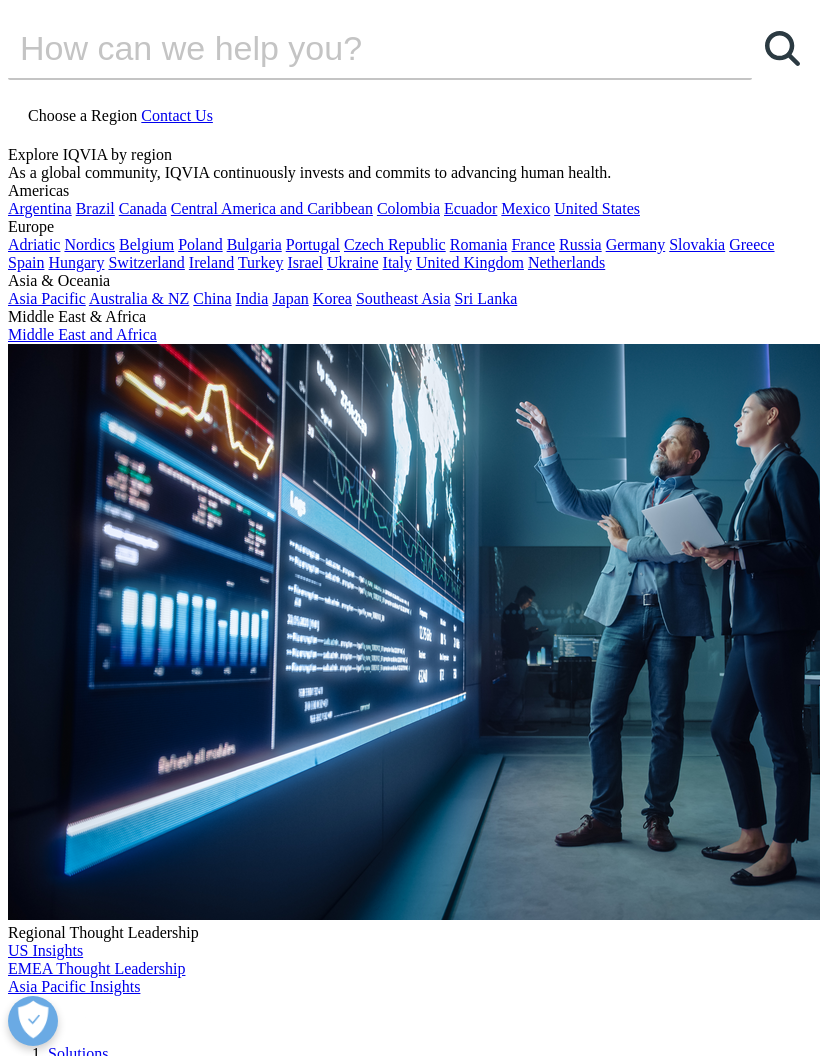 scroll, scrollTop: 80, scrollLeft: 0, axis: vertical 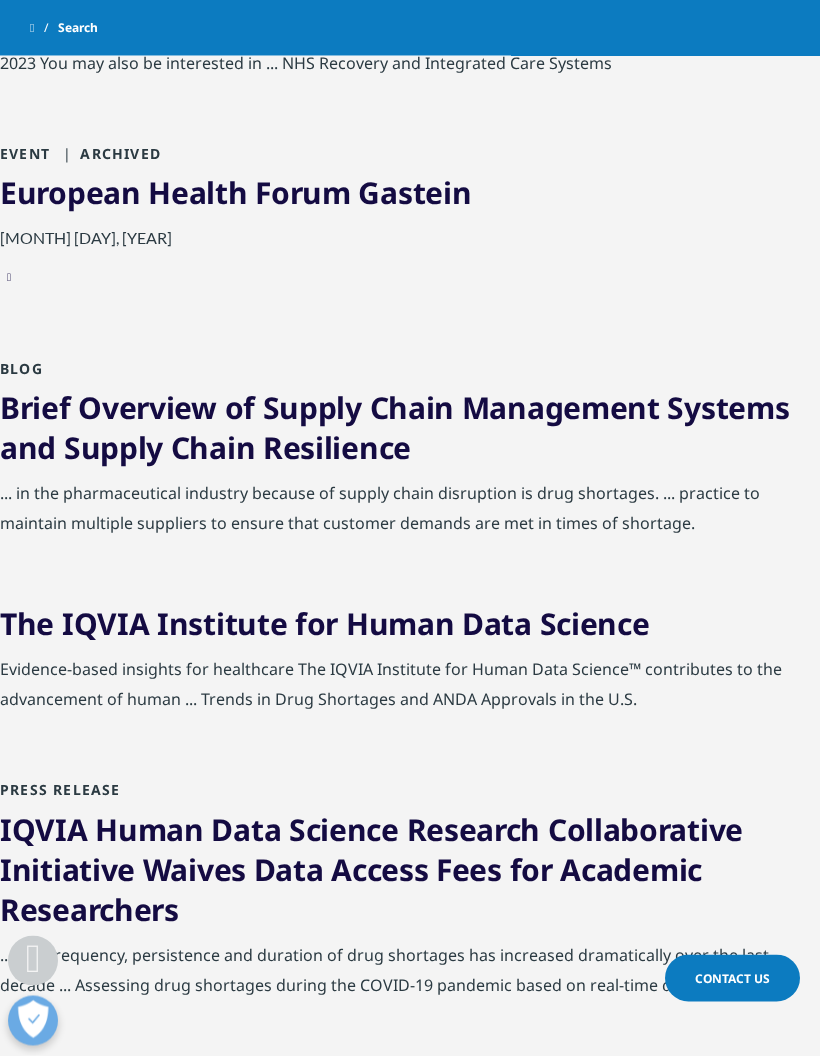 click on "Brief Overview of Supply Chain Management Systems and Supply Chain Resilience" at bounding box center [394, 427] 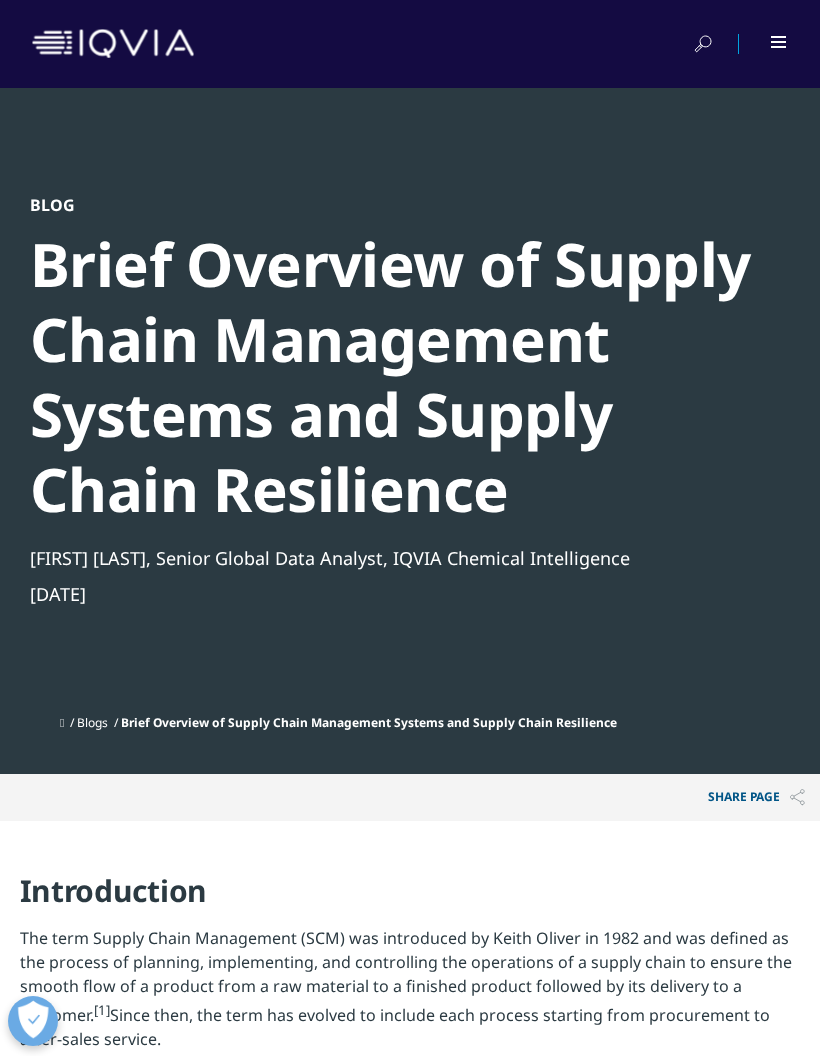 scroll, scrollTop: 61, scrollLeft: 0, axis: vertical 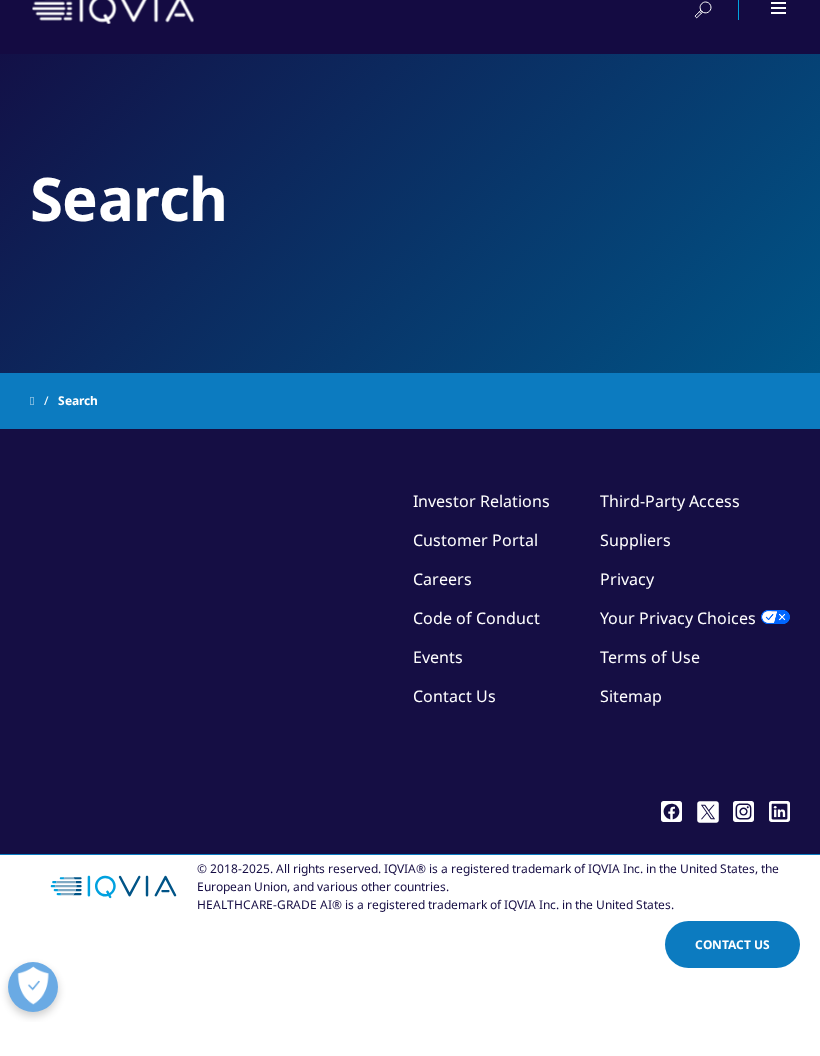 type on "Shortage" 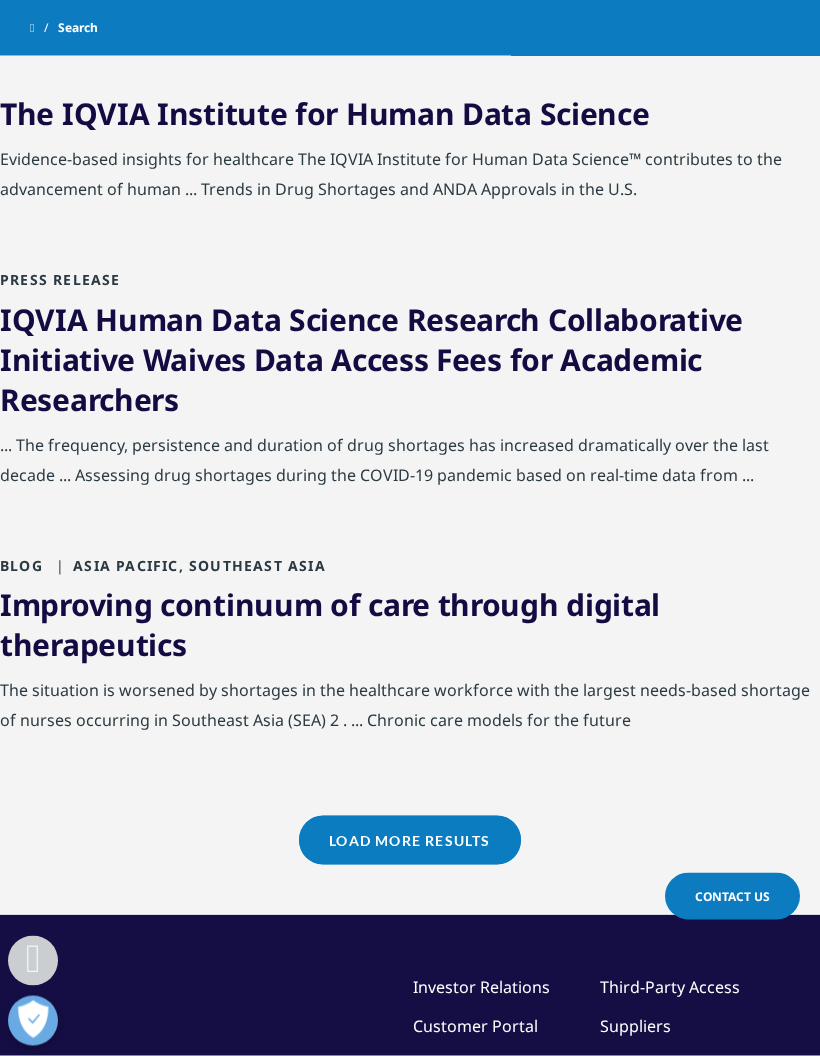 scroll, scrollTop: 2046, scrollLeft: 0, axis: vertical 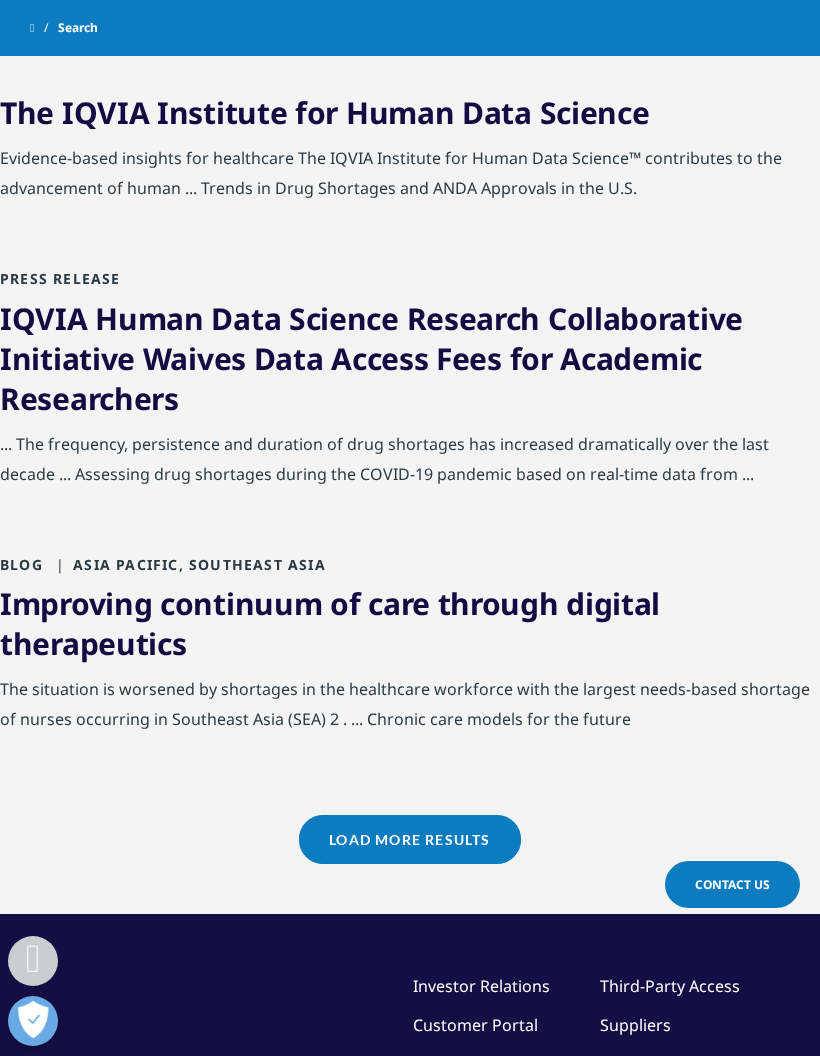 click on "Load More Results" at bounding box center (409, 839) 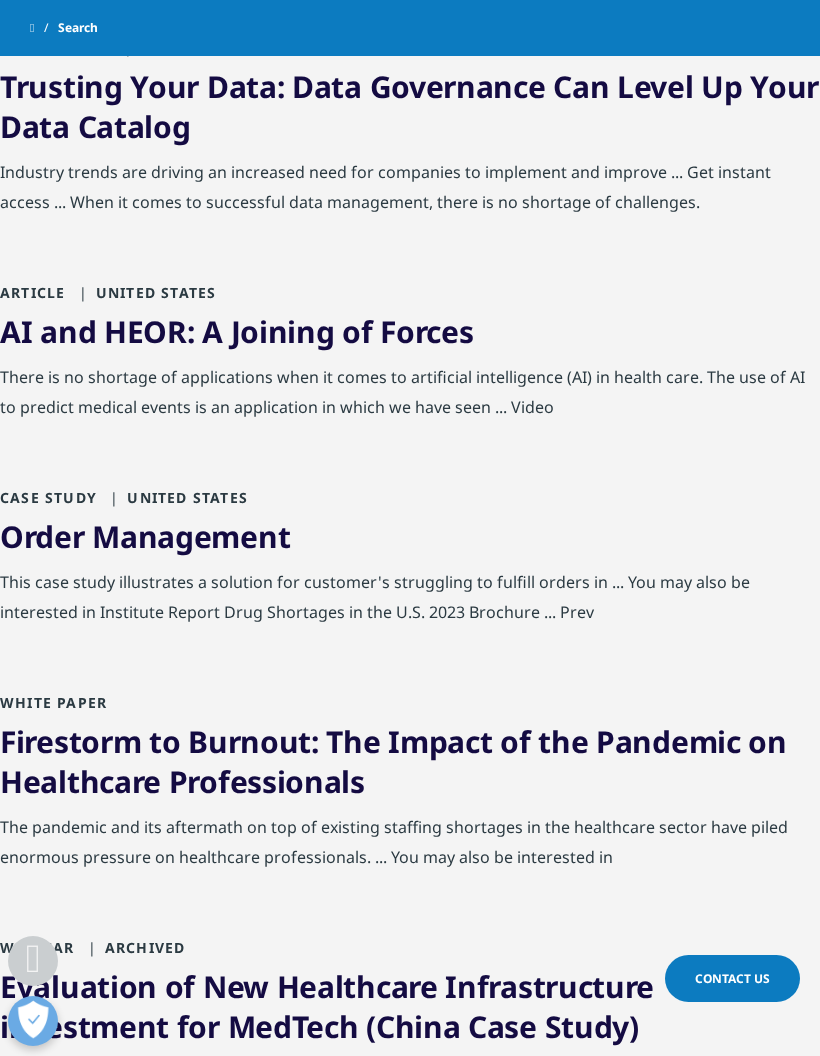 scroll, scrollTop: 3719, scrollLeft: 0, axis: vertical 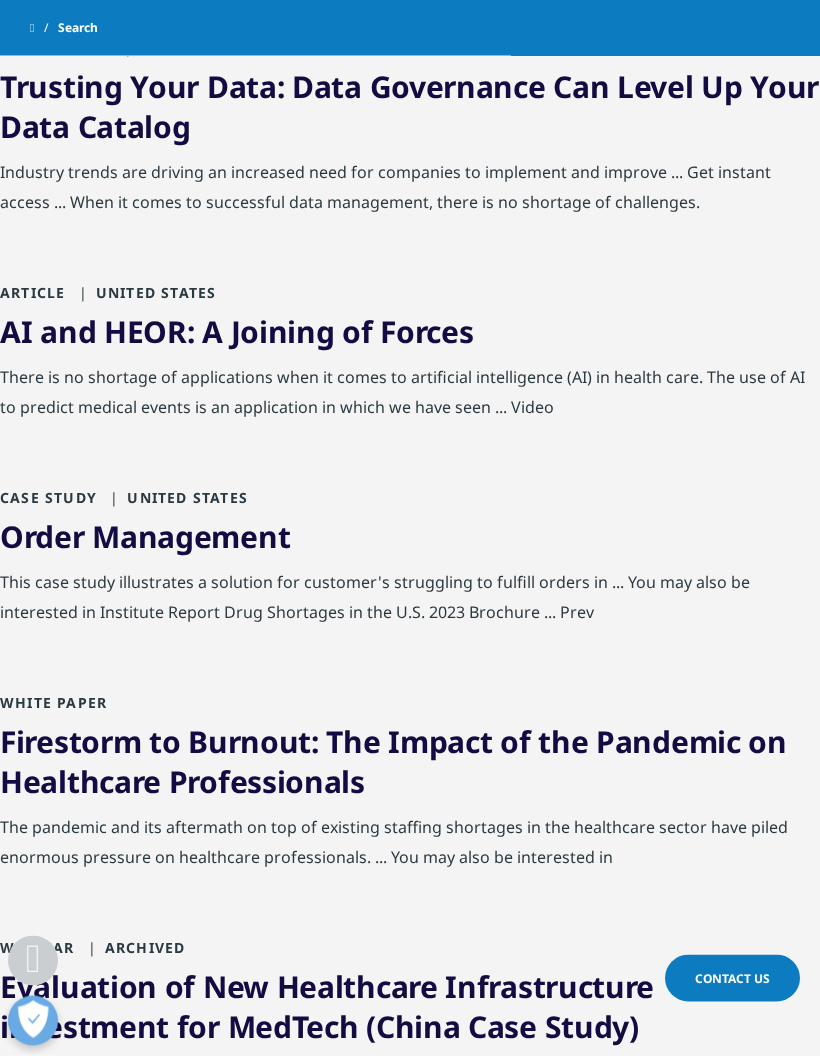 click on "Order Management" at bounding box center (145, 536) 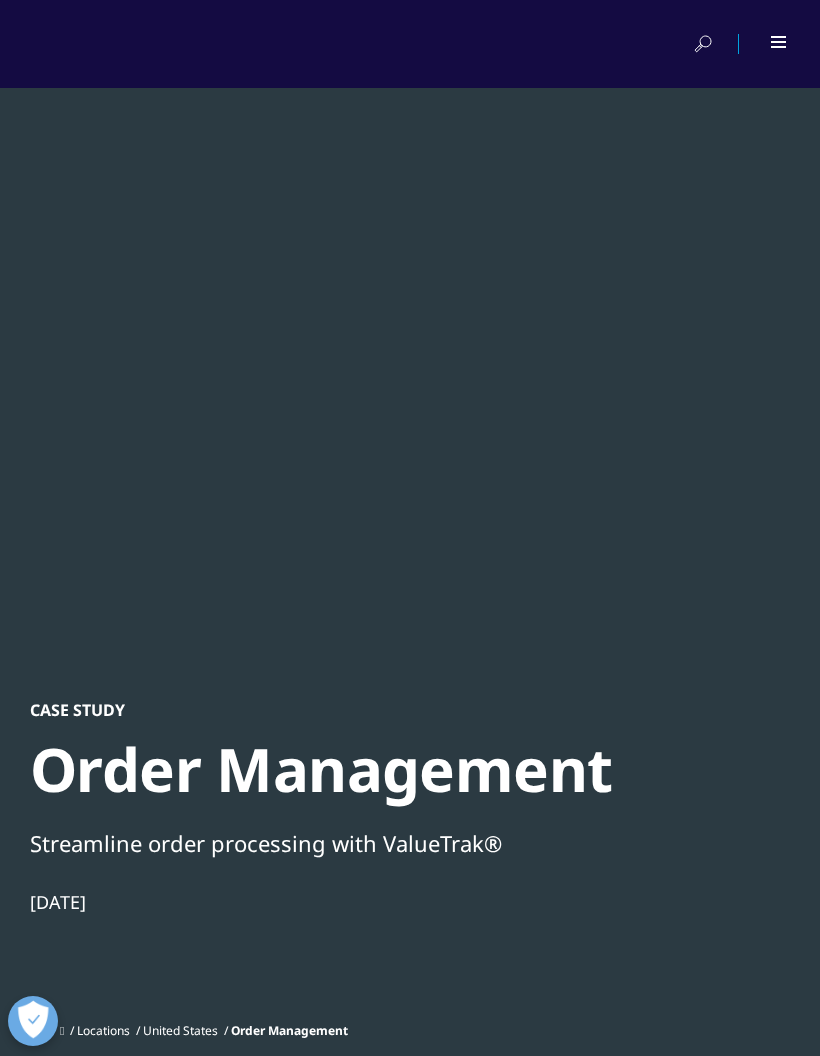 scroll, scrollTop: 0, scrollLeft: 0, axis: both 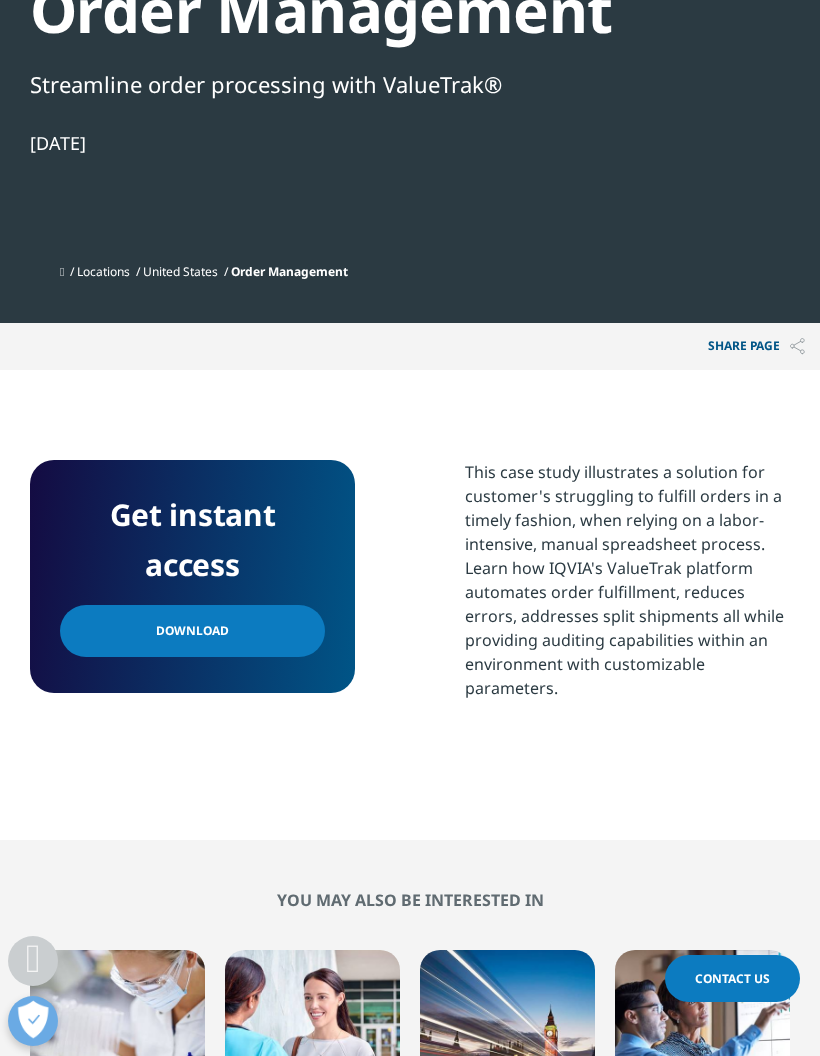 click on "Download" at bounding box center [192, 631] 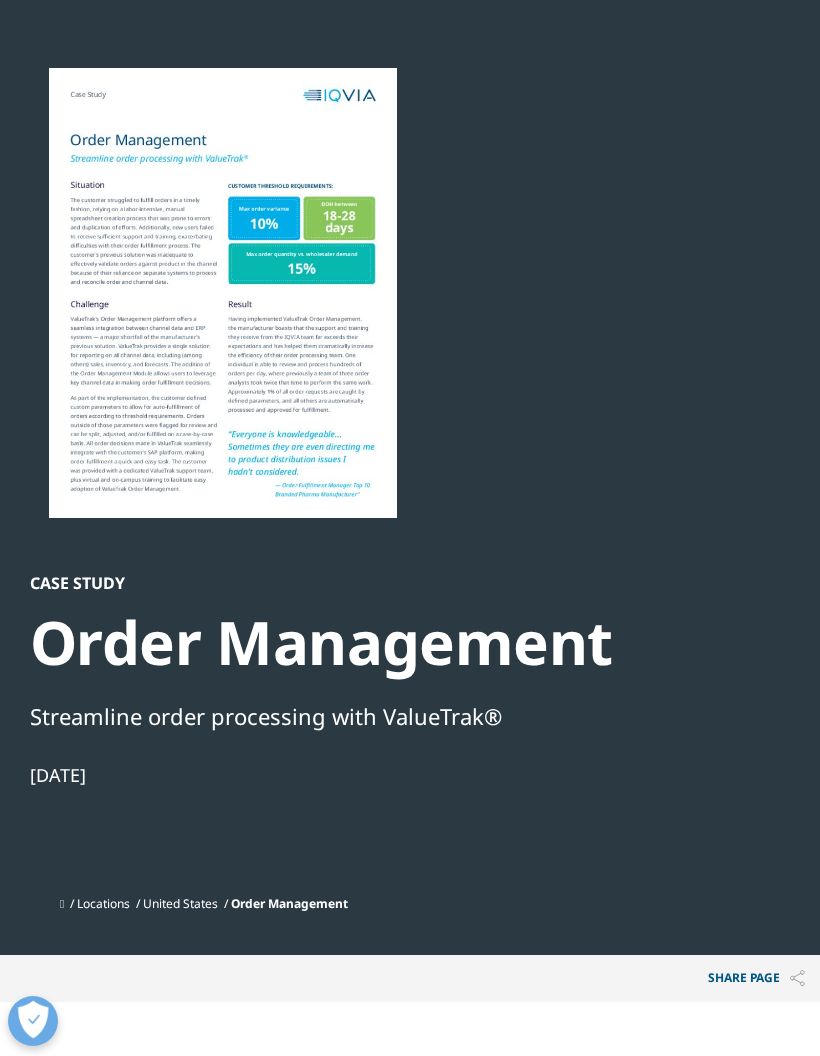 scroll, scrollTop: 126, scrollLeft: 0, axis: vertical 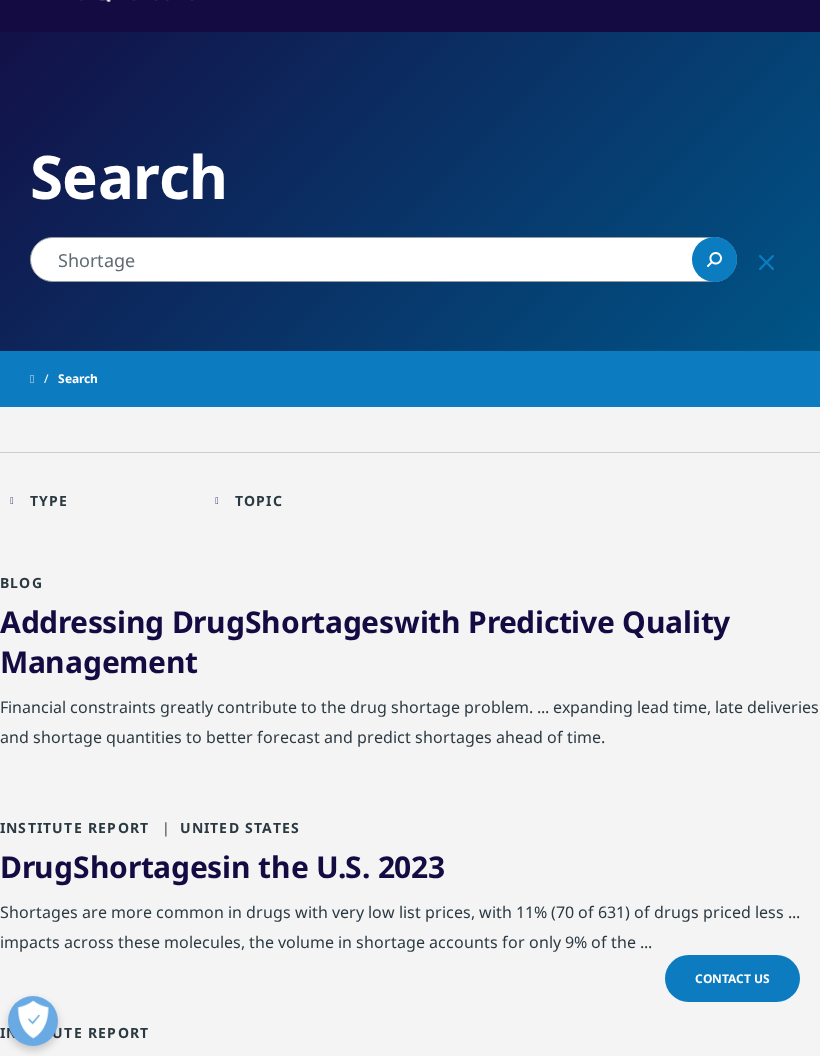 click on "Shortage" at bounding box center [383, 259] 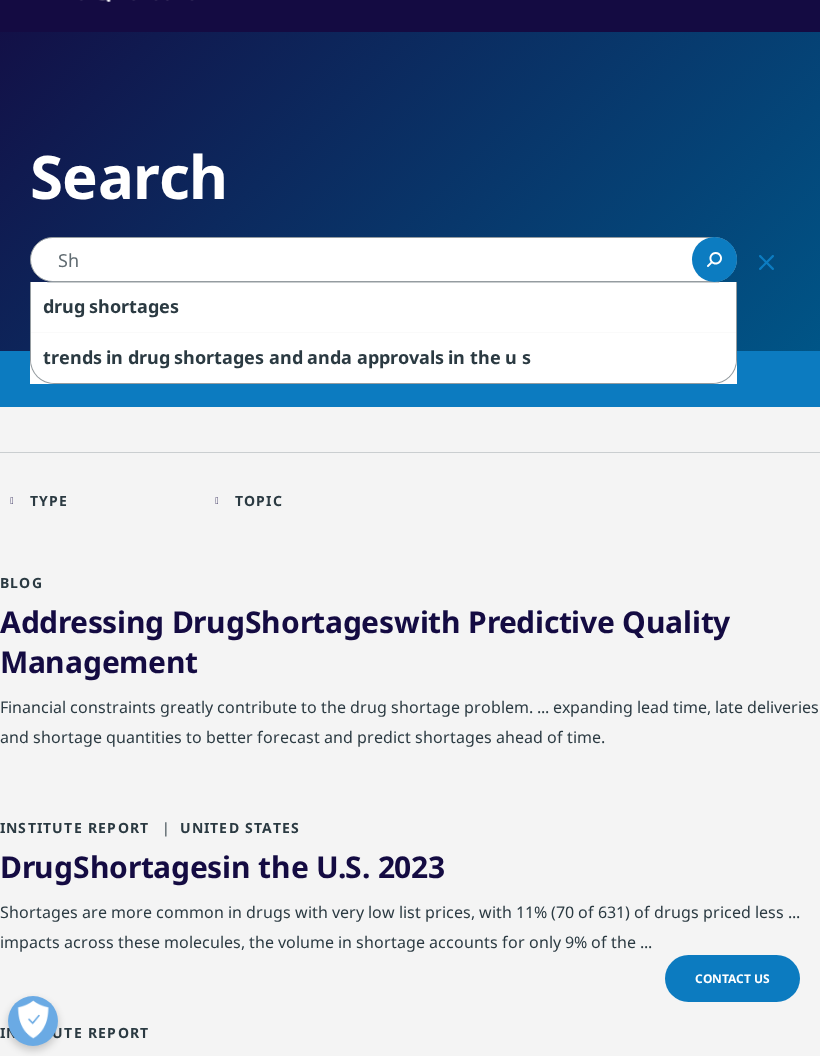 type on "S" 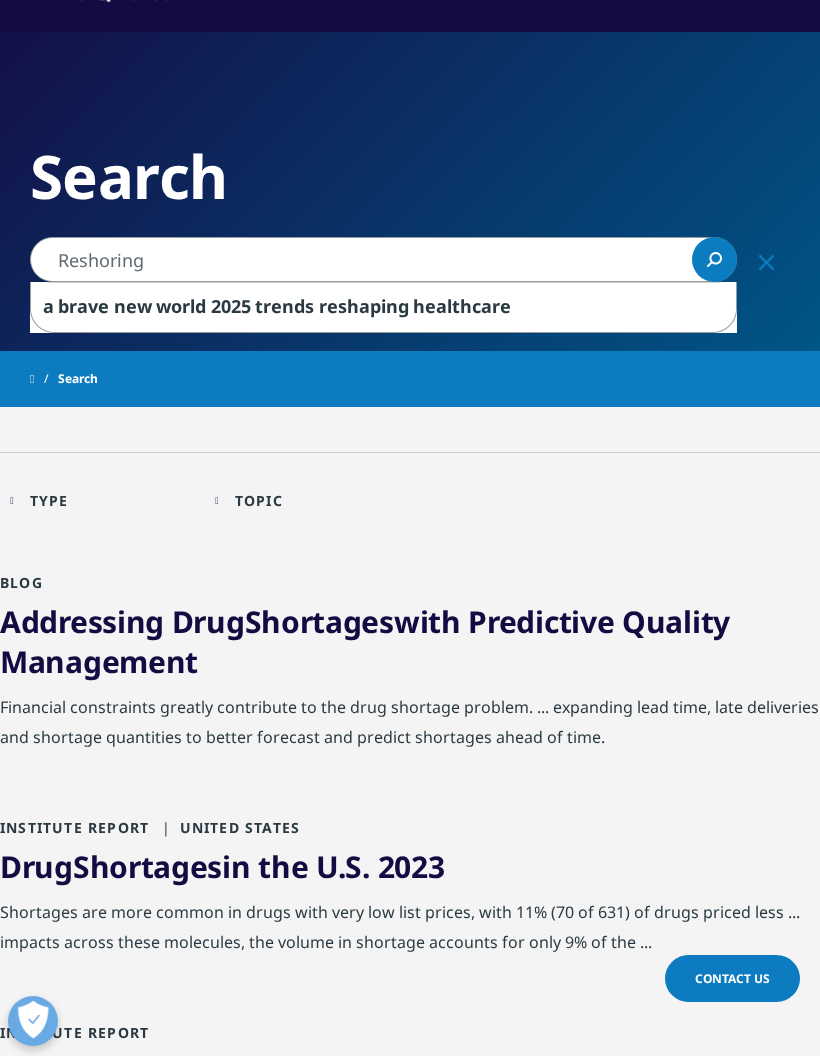 type on "Reshoring" 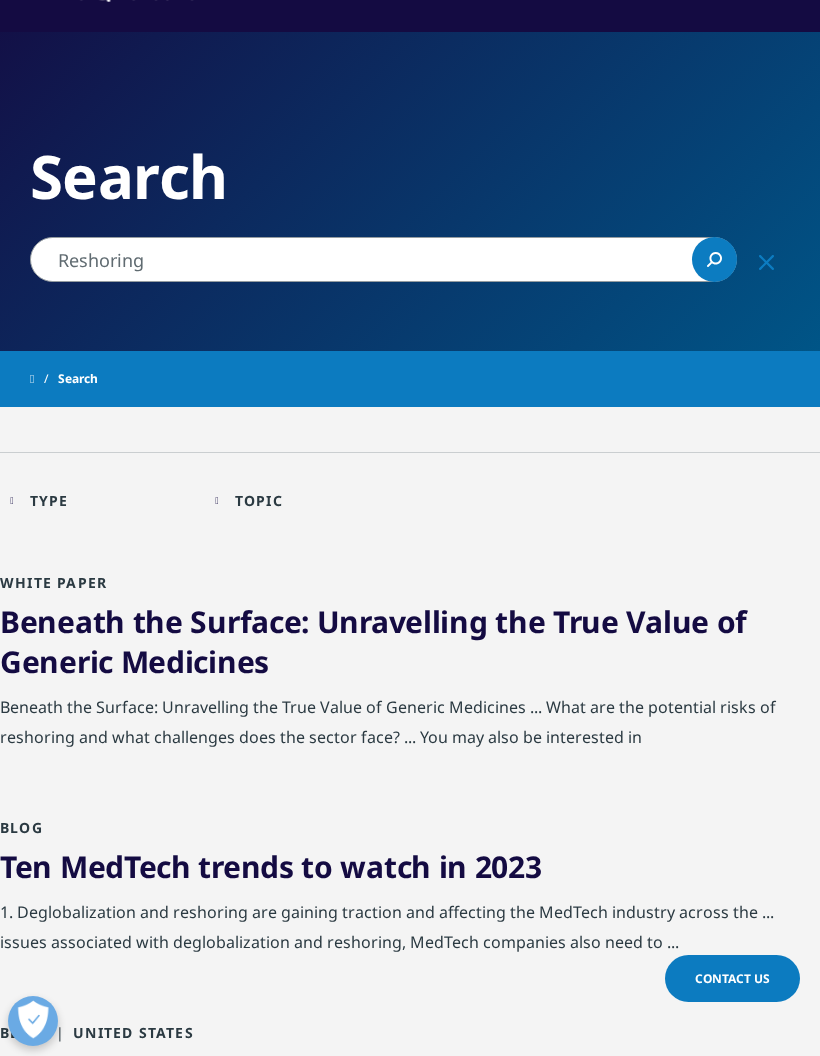 click on "Beneath the Surface: Unravelling the True Value of Generic Medicines" at bounding box center [373, 641] 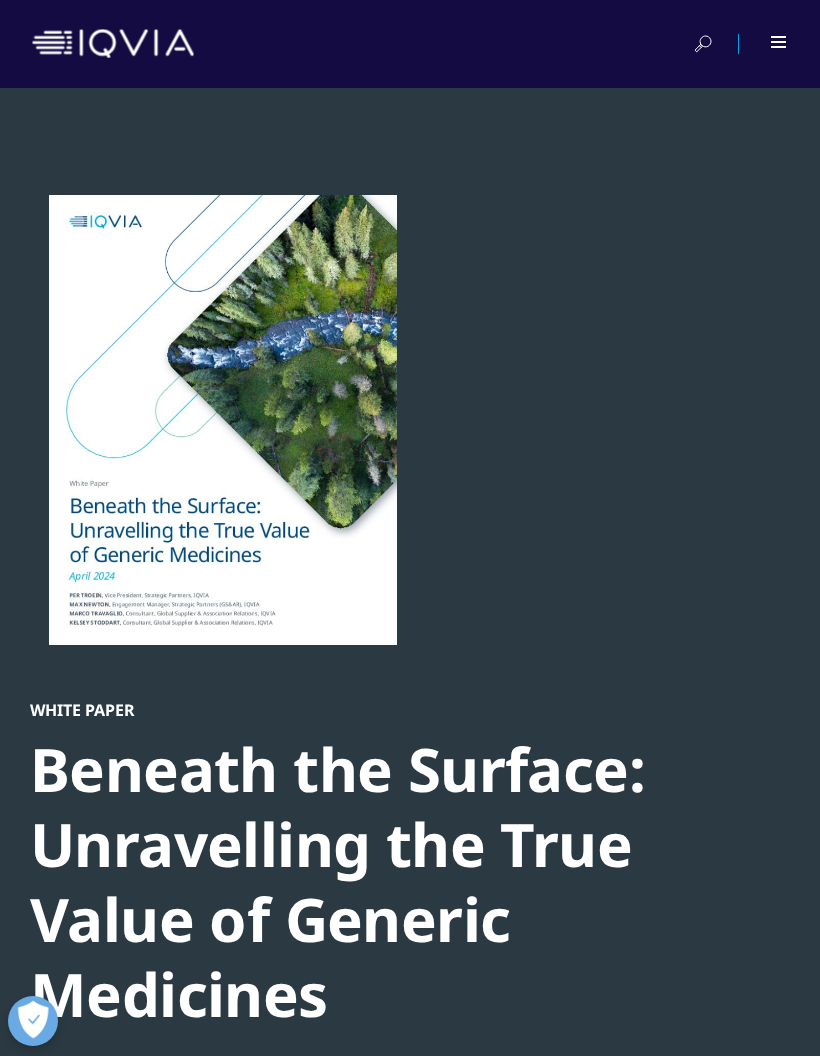 scroll, scrollTop: 0, scrollLeft: 0, axis: both 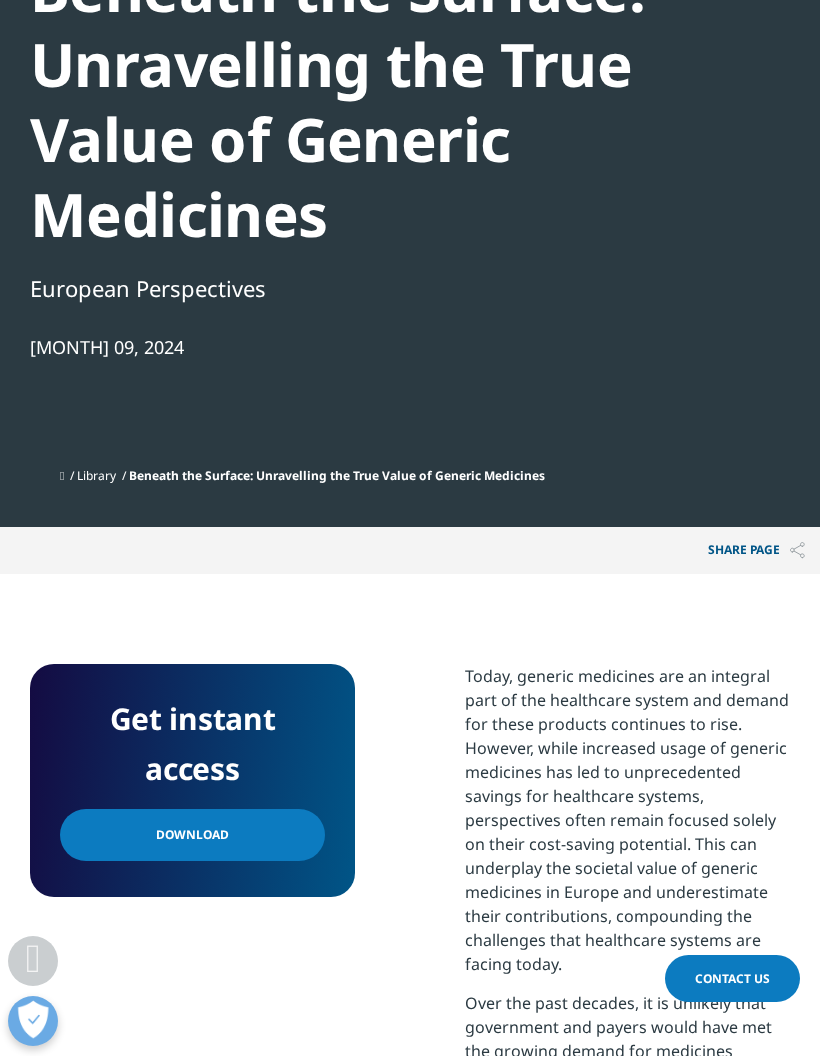 click on "Download" at bounding box center (192, 835) 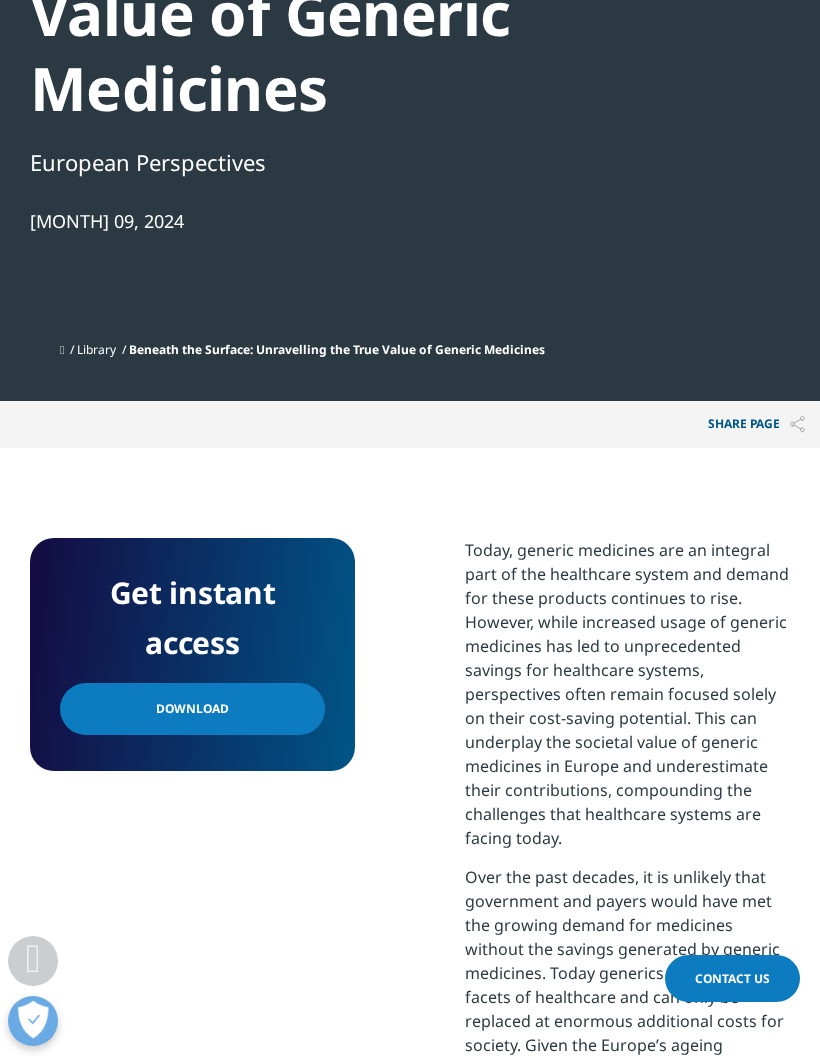 scroll, scrollTop: 780, scrollLeft: 0, axis: vertical 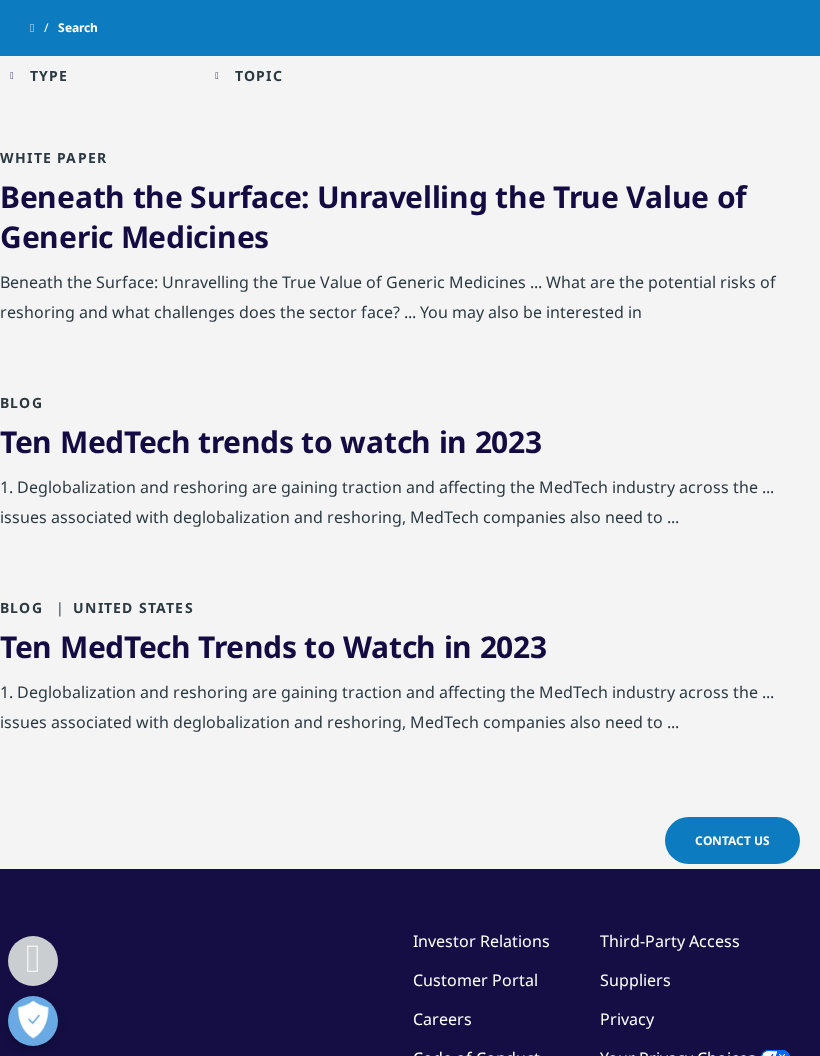click on "Ten MedTech trends to watch in 2023" at bounding box center [271, 441] 